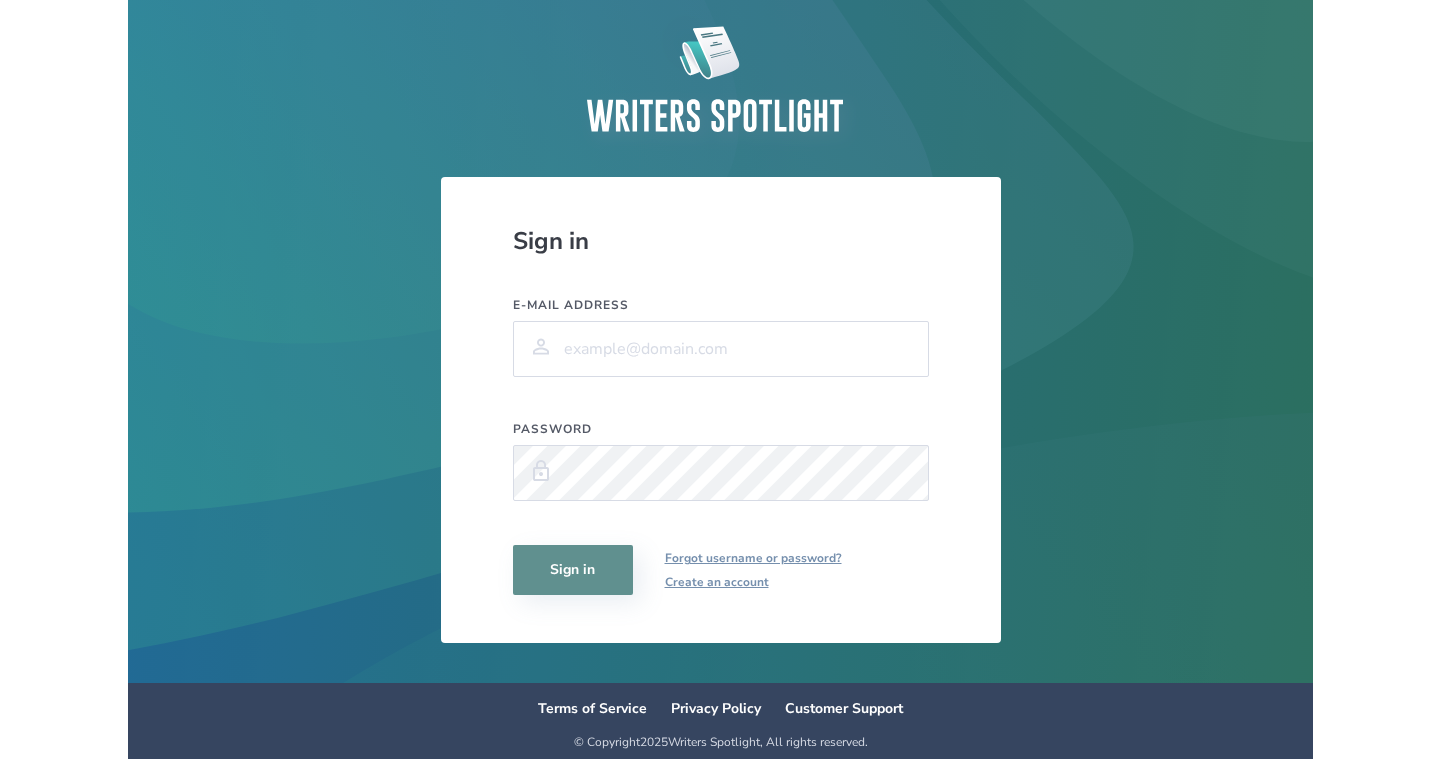 scroll, scrollTop: 0, scrollLeft: 0, axis: both 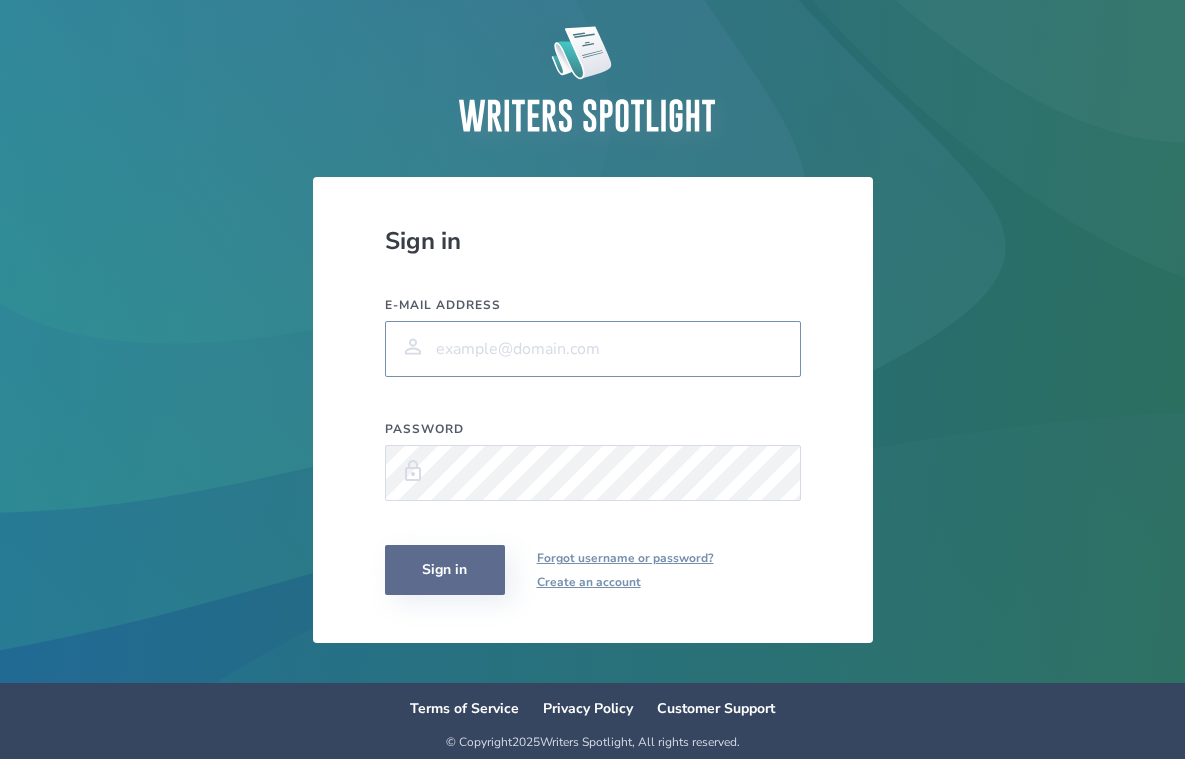 type on "teddylu924@gmail.com" 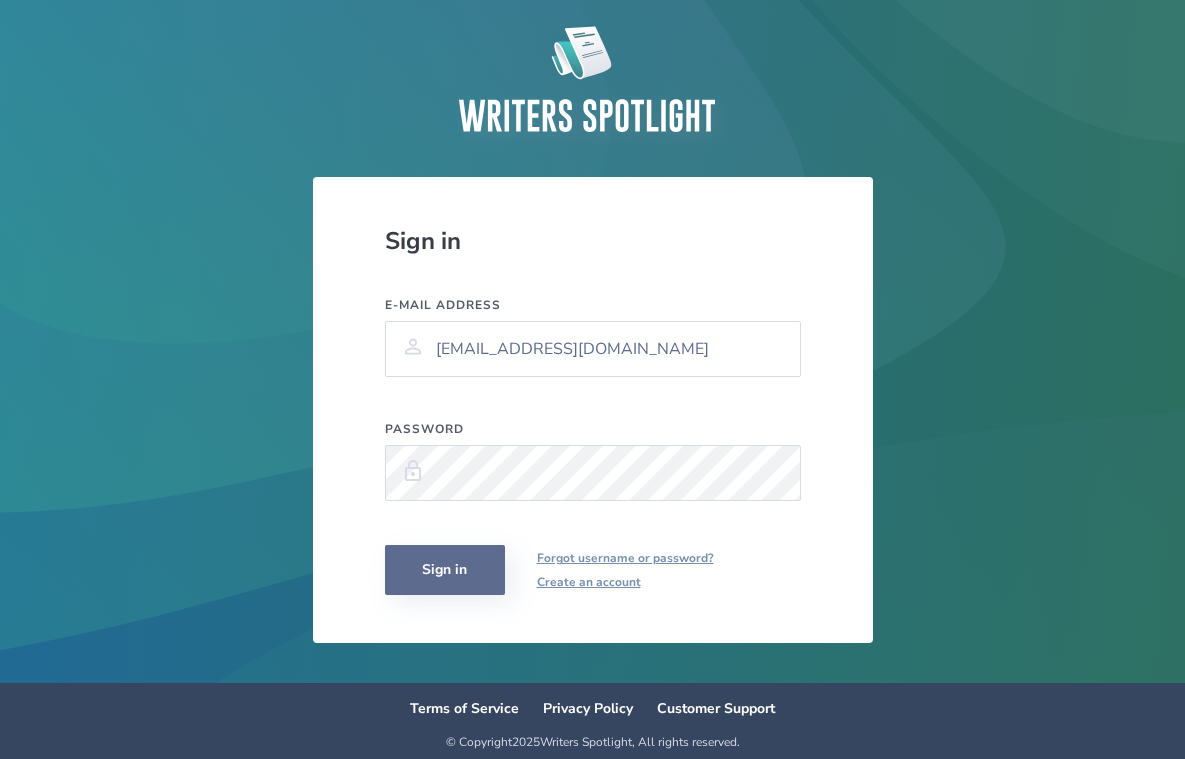 click on "Sign in" at bounding box center (445, 570) 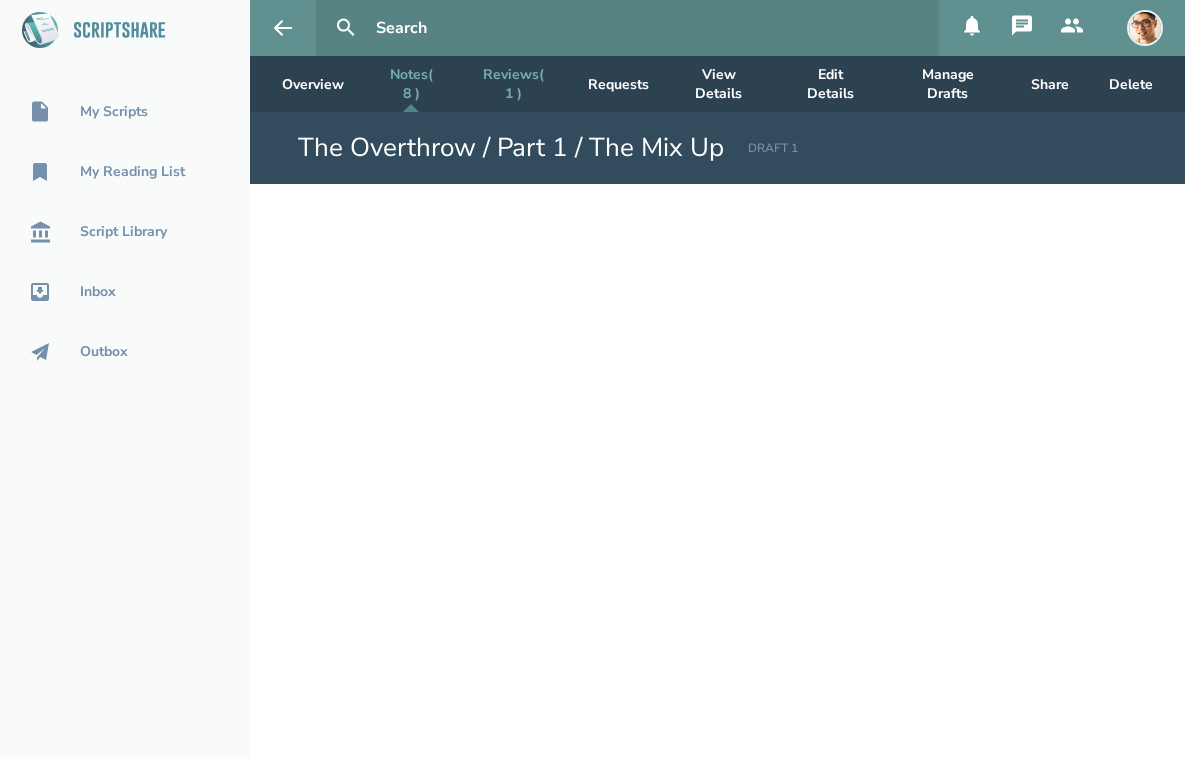 click on "Reviews  ( 1 )" at bounding box center [513, 84] 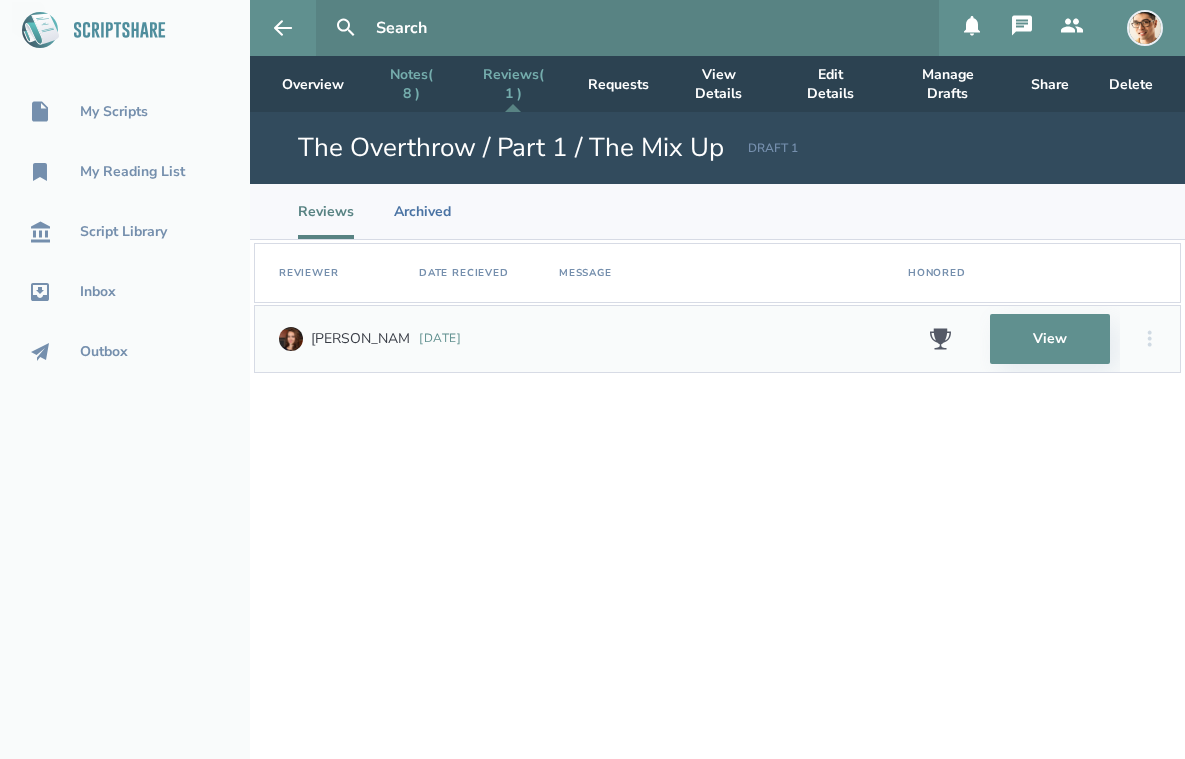 click on "Notes  ( 8 )" at bounding box center (411, 84) 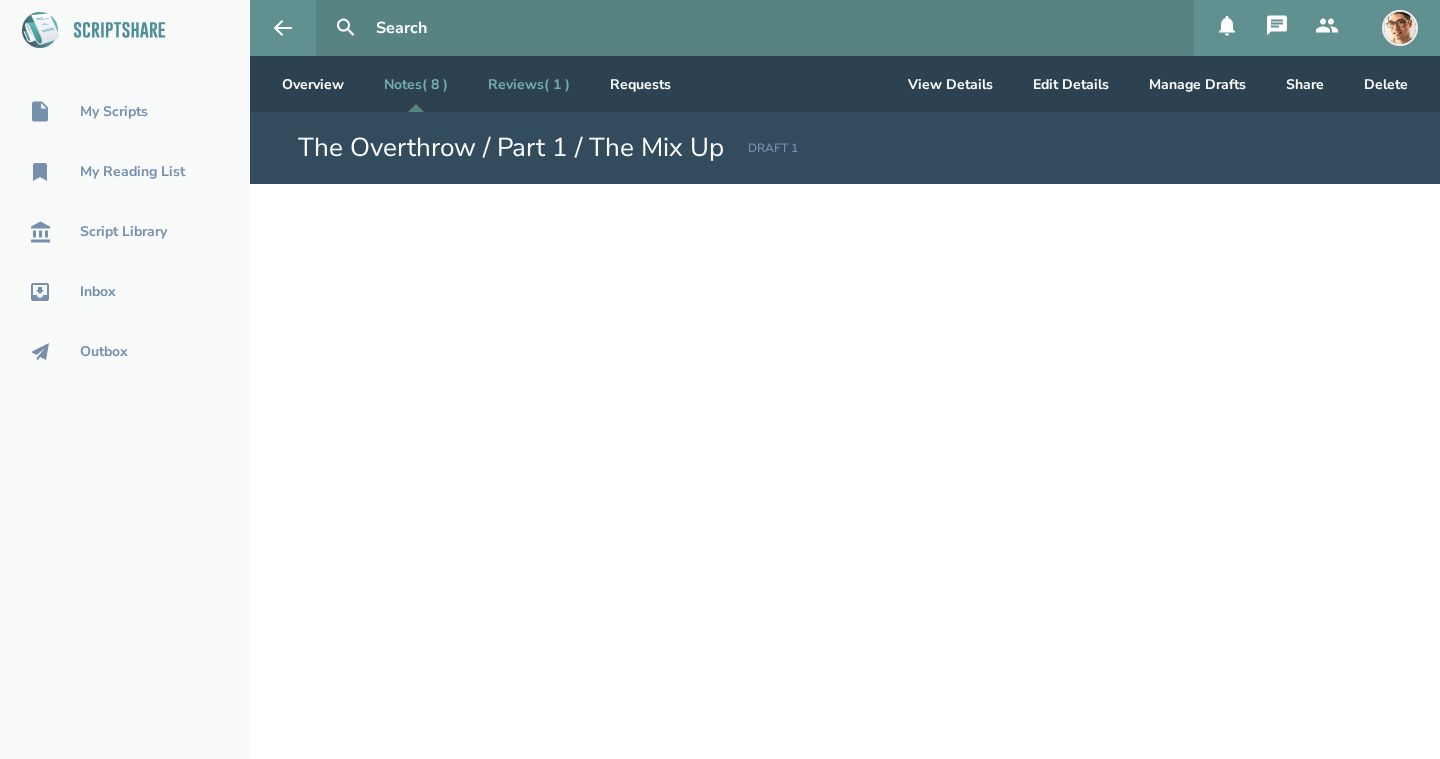 click on "Reviews  ( 1 )" at bounding box center [529, 84] 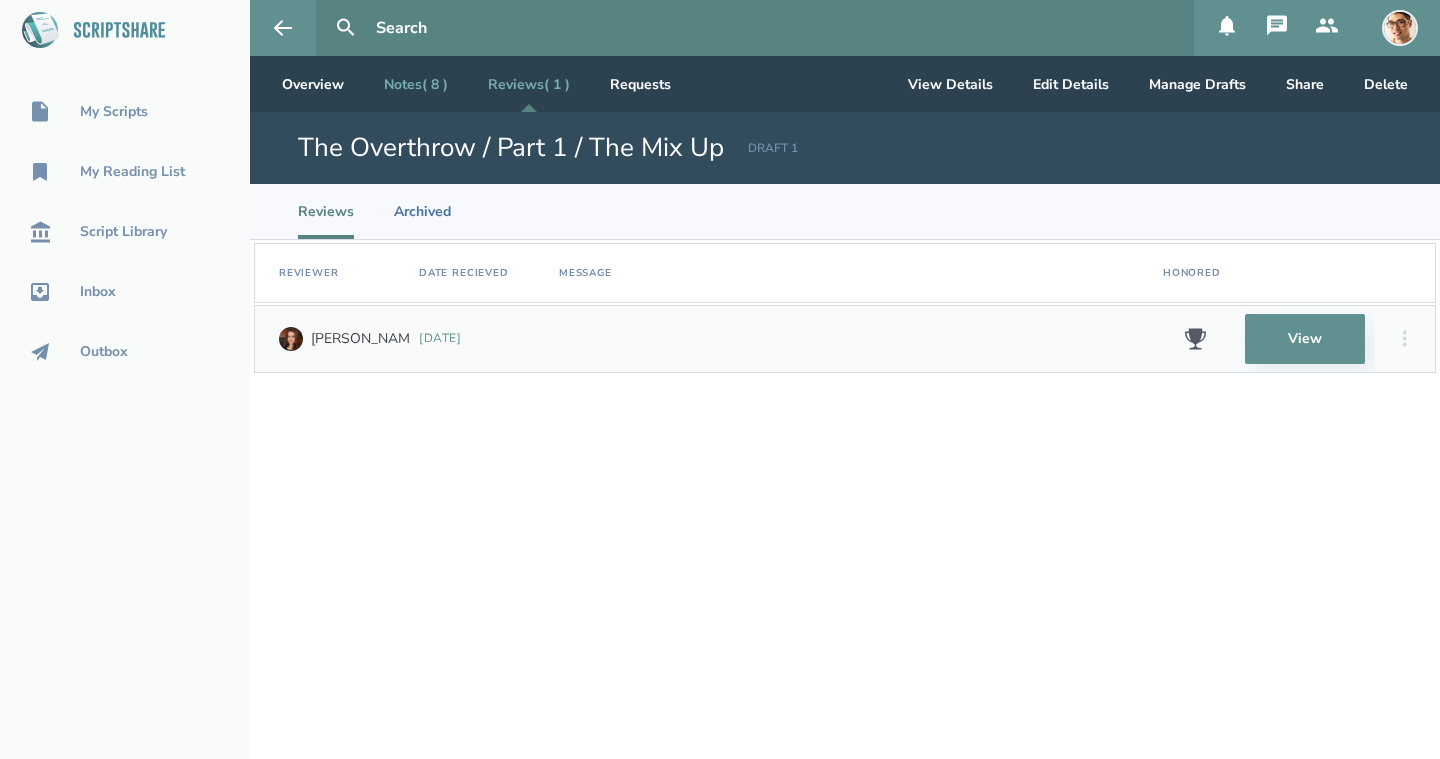 click on "Notes  ( 8 )" at bounding box center (416, 84) 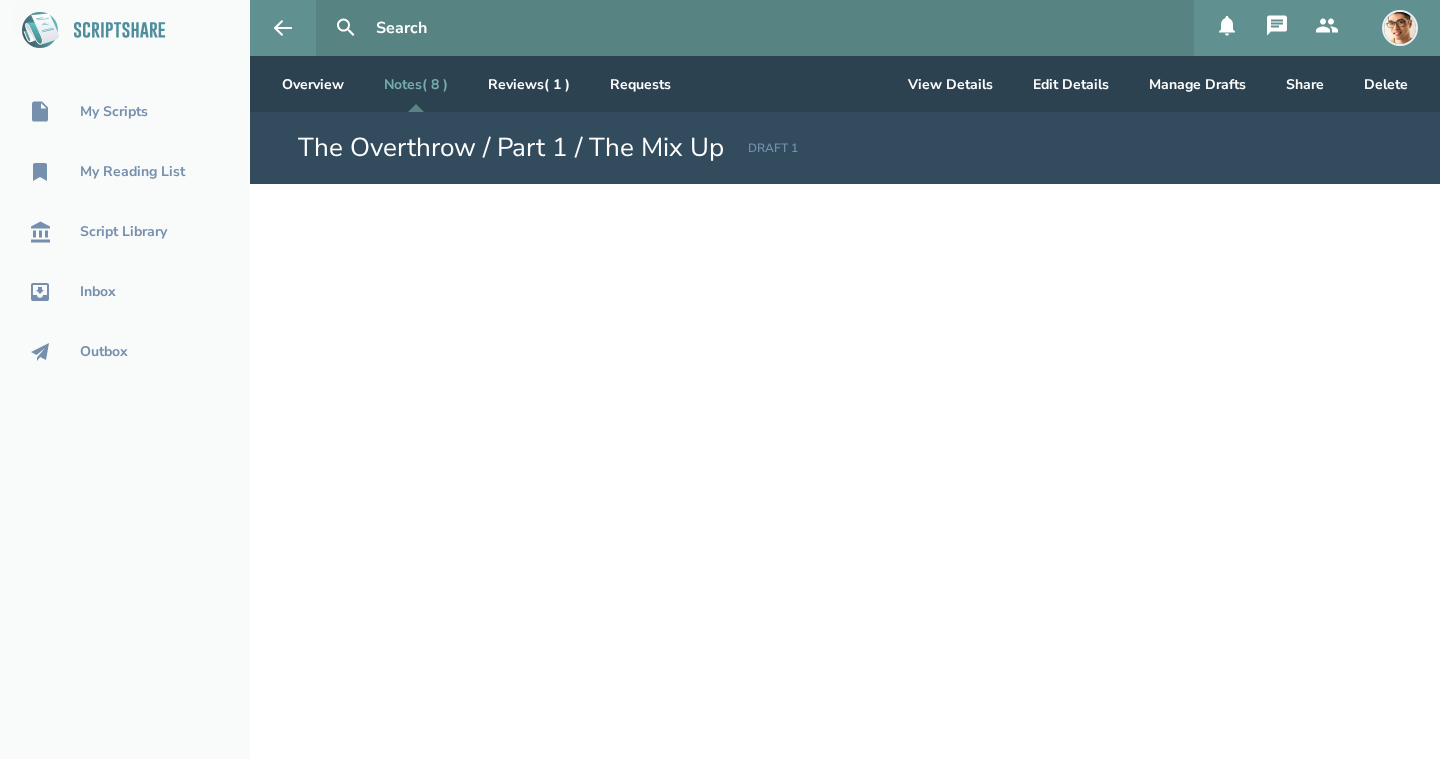 click on "Notes  ( 8 )" at bounding box center (416, 84) 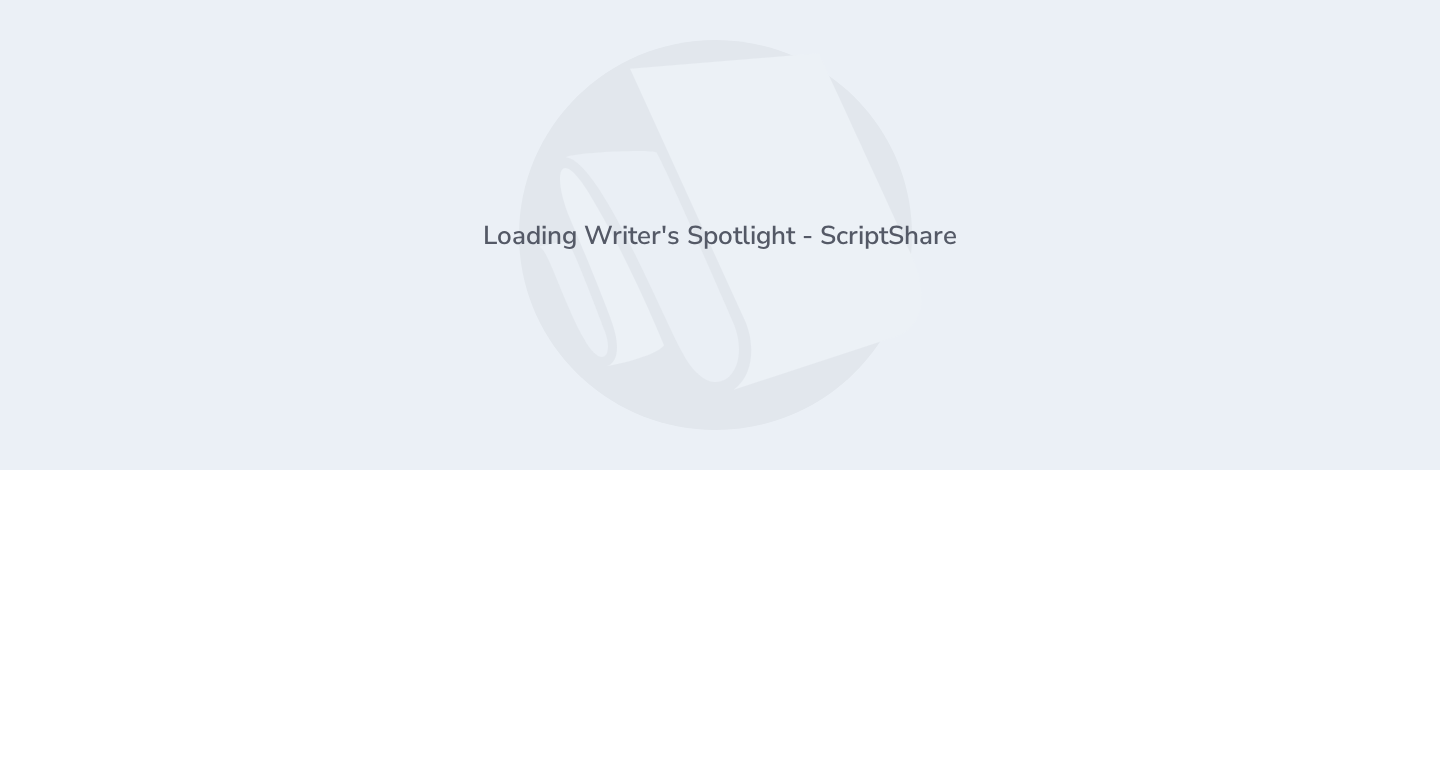 scroll, scrollTop: 0, scrollLeft: 0, axis: both 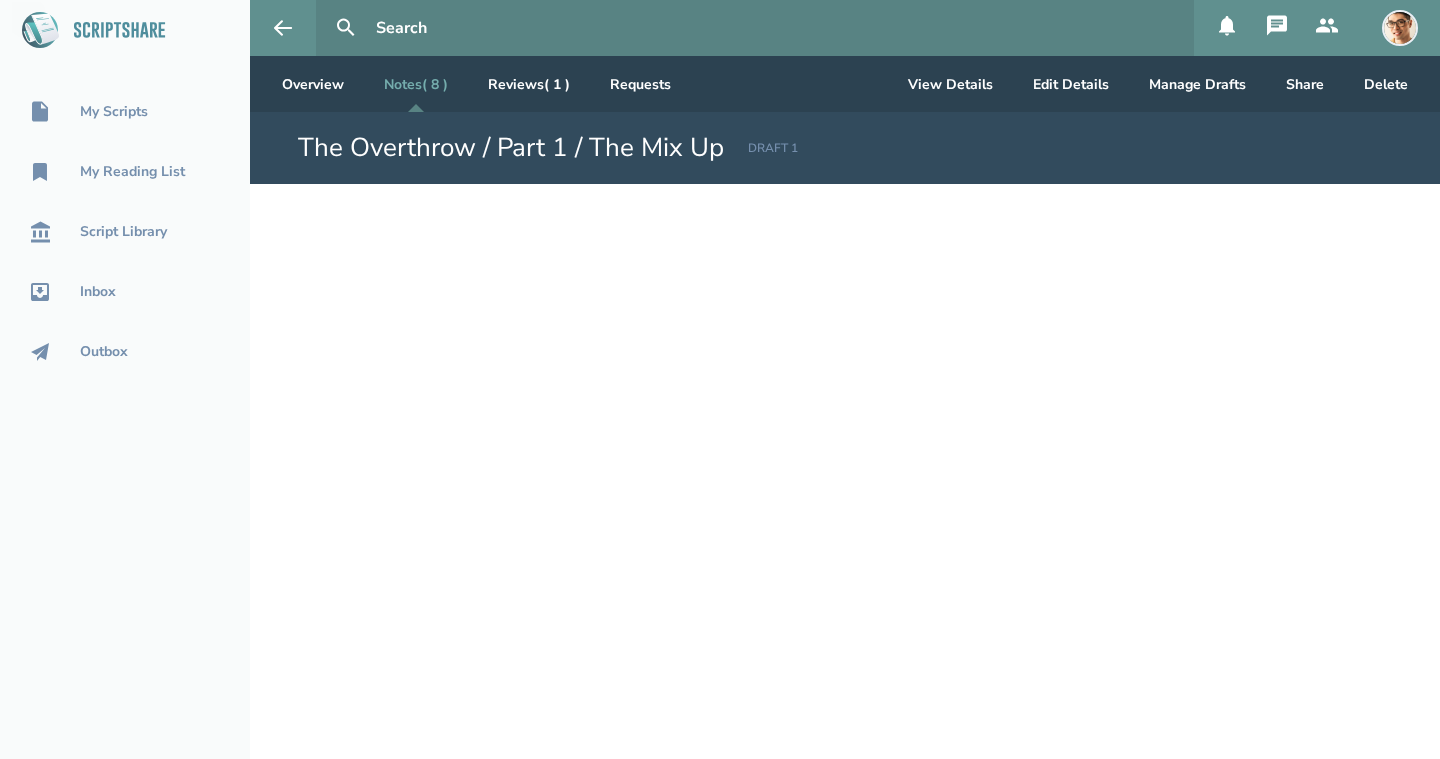click 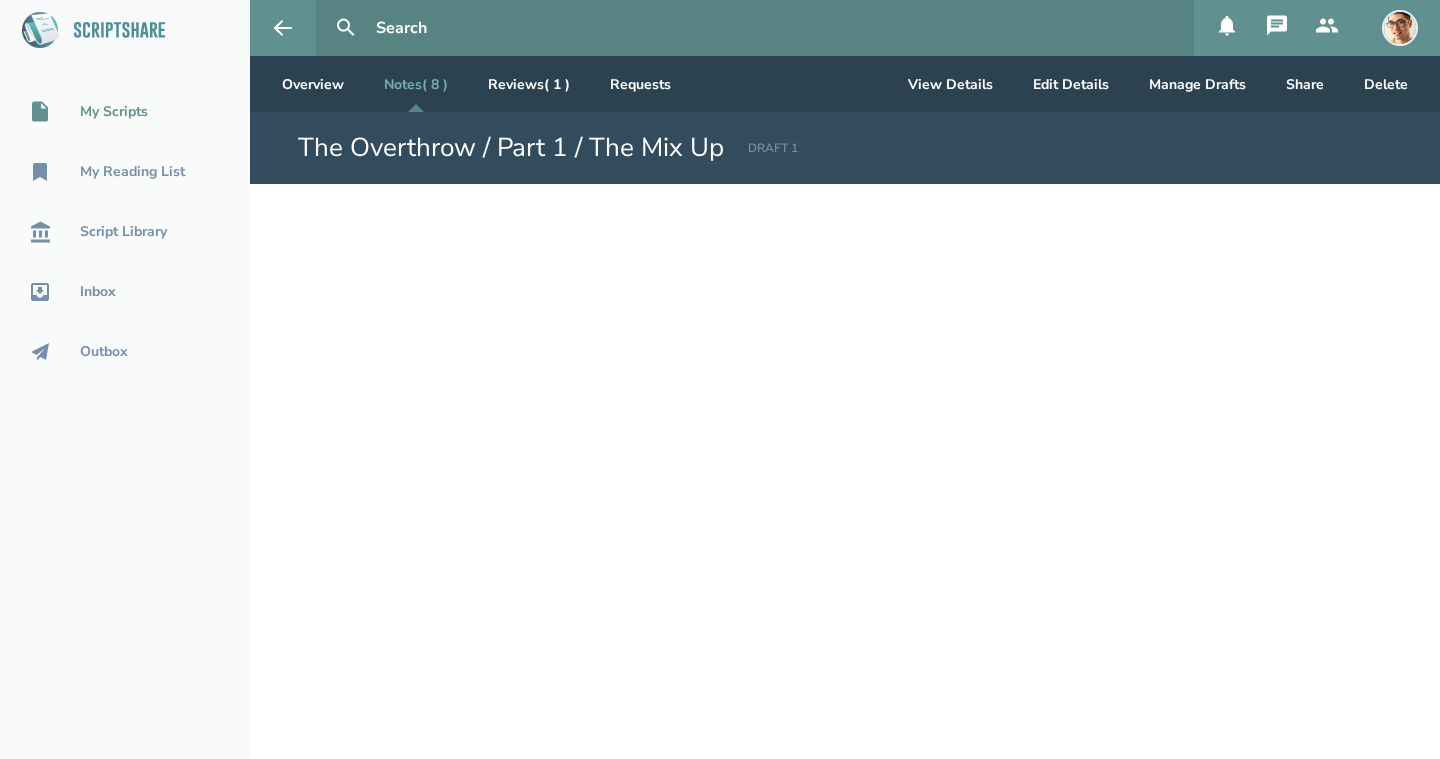 click on "My Scripts" at bounding box center [114, 112] 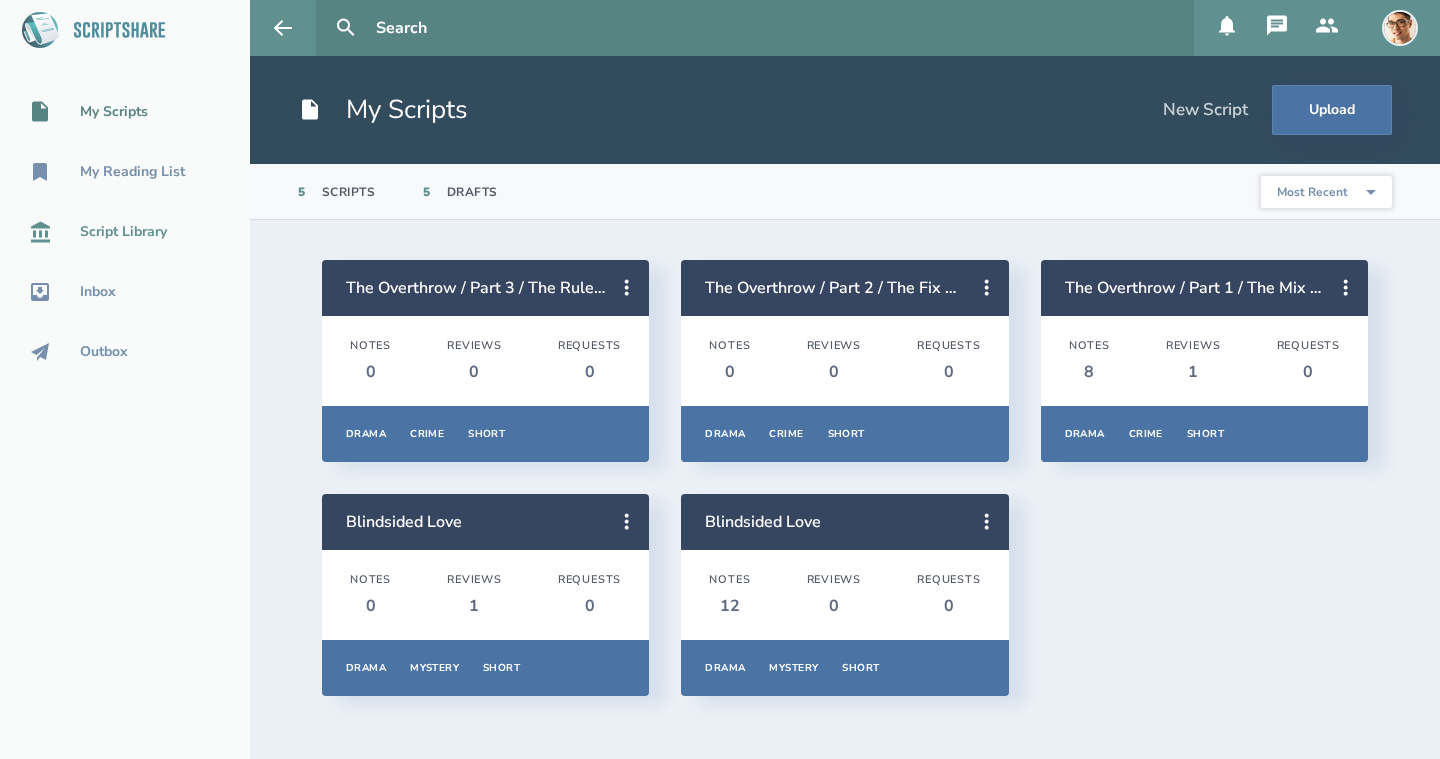 click on "Script Library" at bounding box center [123, 232] 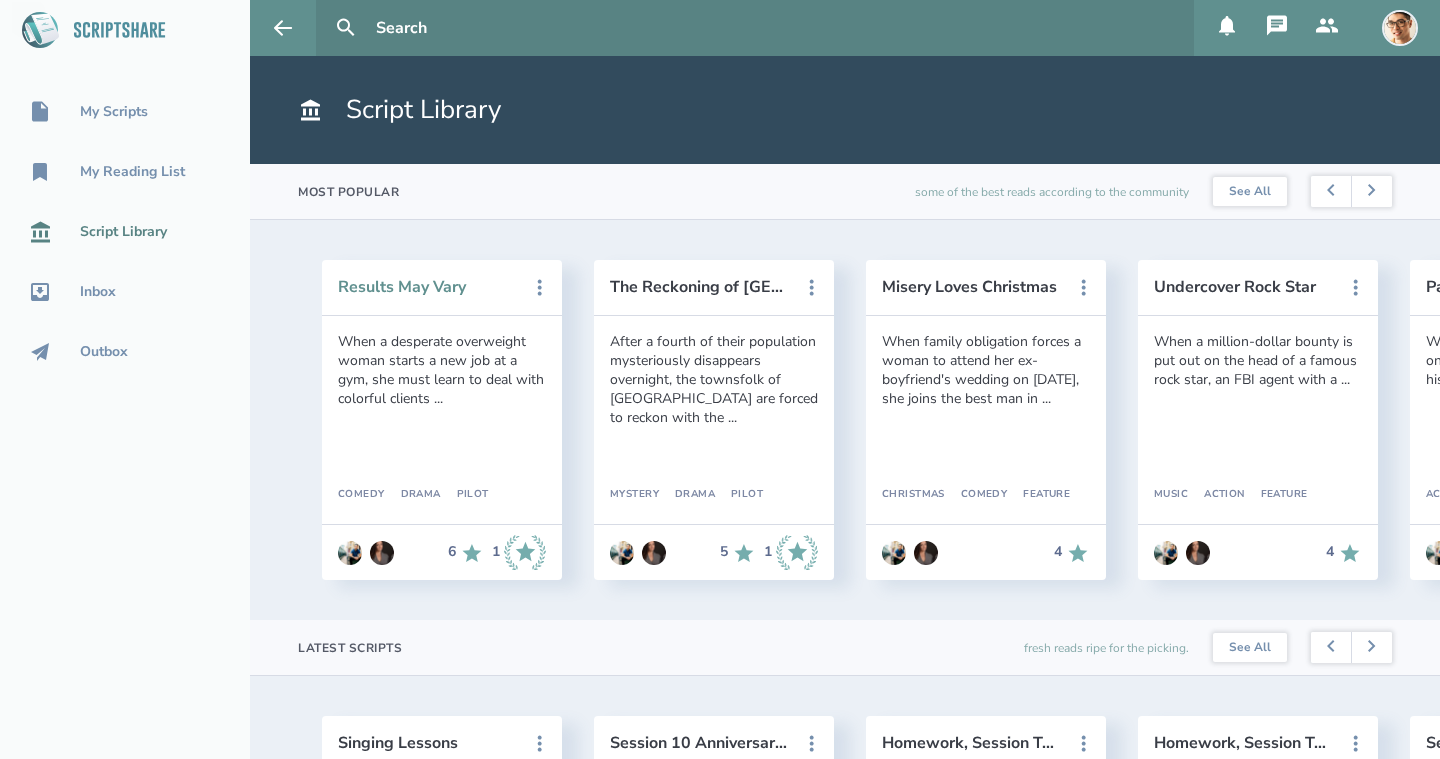click on "Results May Vary" at bounding box center (428, 287) 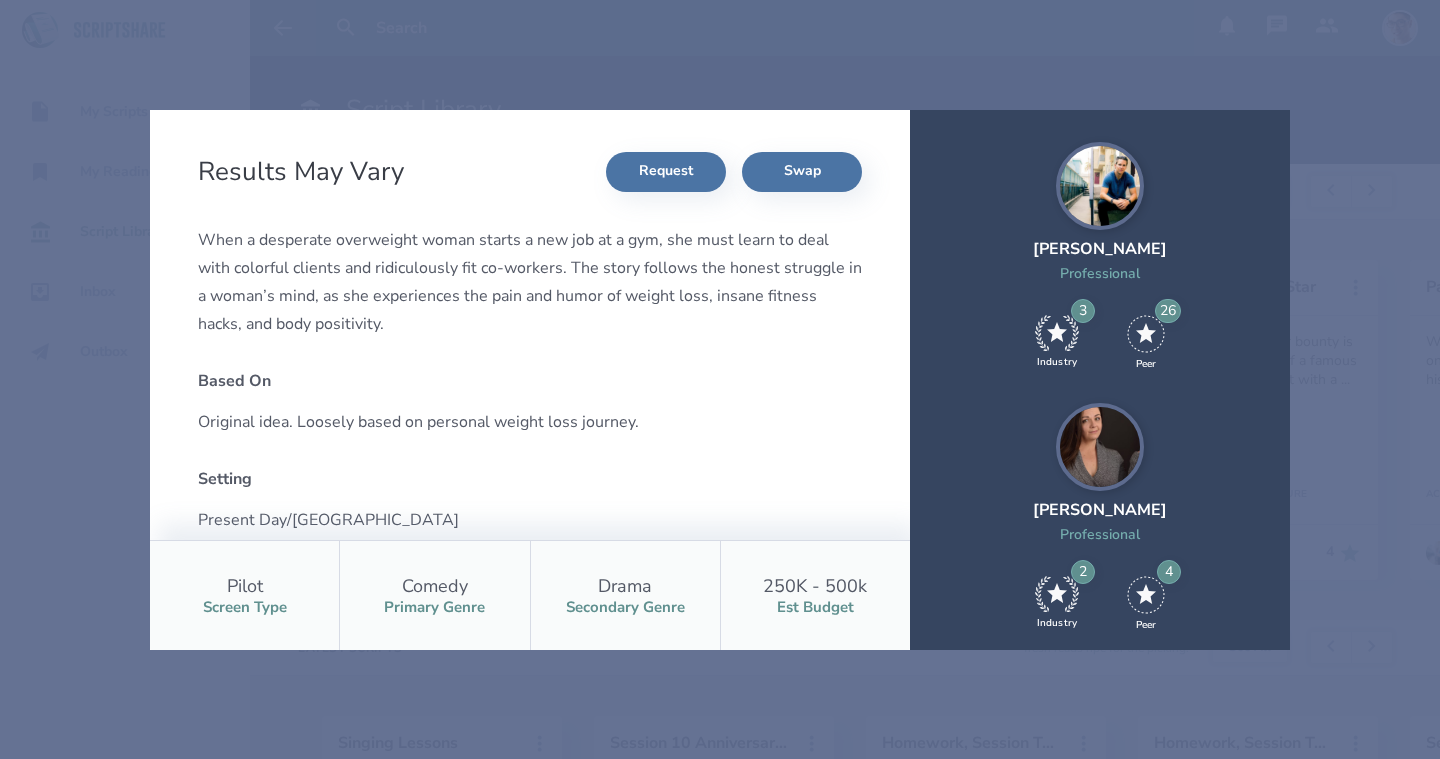 click on "Results May Vary Request Swap When a desperate overweight woman starts a new job at a gym, she must learn to deal with colorful clients and ridiculously fit co-workers. The story follows the honest struggle in a woman’s mind, as she experiences the pain and humor of weight loss, insane fitness hacks, and body positivity.
Based On Original idea. Loosely based on personal weight loss journey. Setting Present Day/Los Angeles Formula Scrubs meets Superstore set in the crazy world of fitness MPAA Rating TV-14 Estimated Length 30 min Plot   Pilot Screen Type Comedy Primary Genre Drama Secondary Genre 250K - 500k Est Budget [PERSON_NAME] Professional 3 Industry 26 Peer [PERSON_NAME] Professional 2 Industry 4 Peer" at bounding box center [720, 379] 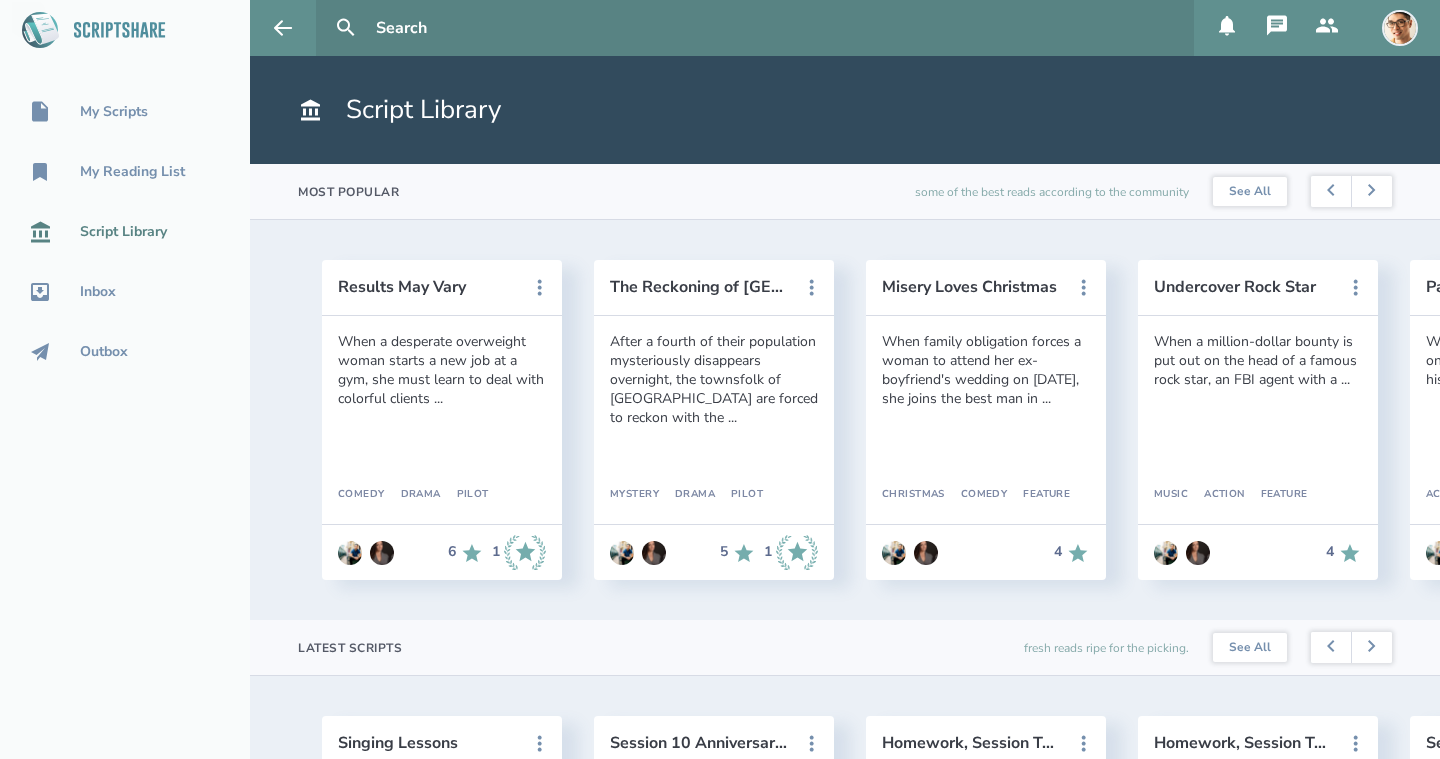 click at bounding box center [1327, 28] 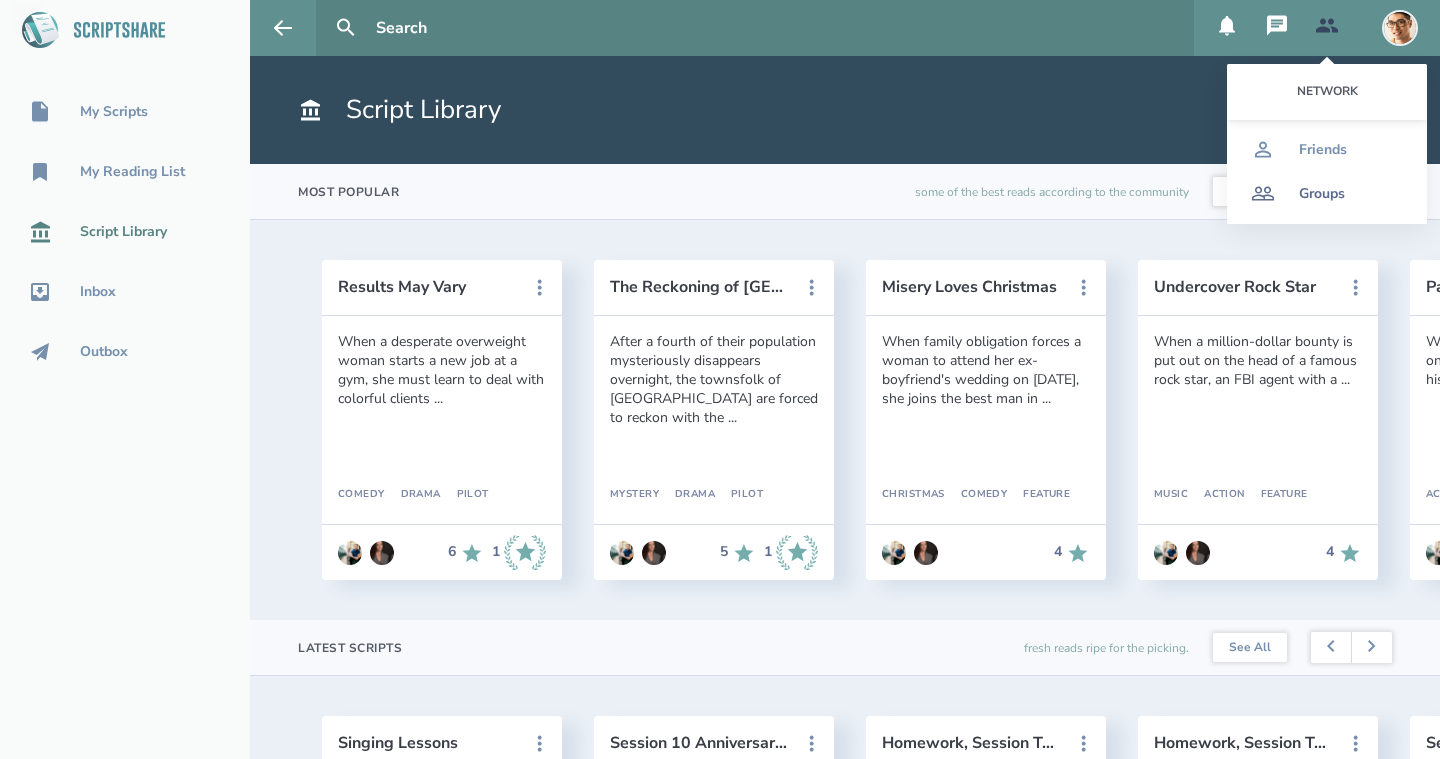 click on "Groups" at bounding box center (1322, 194) 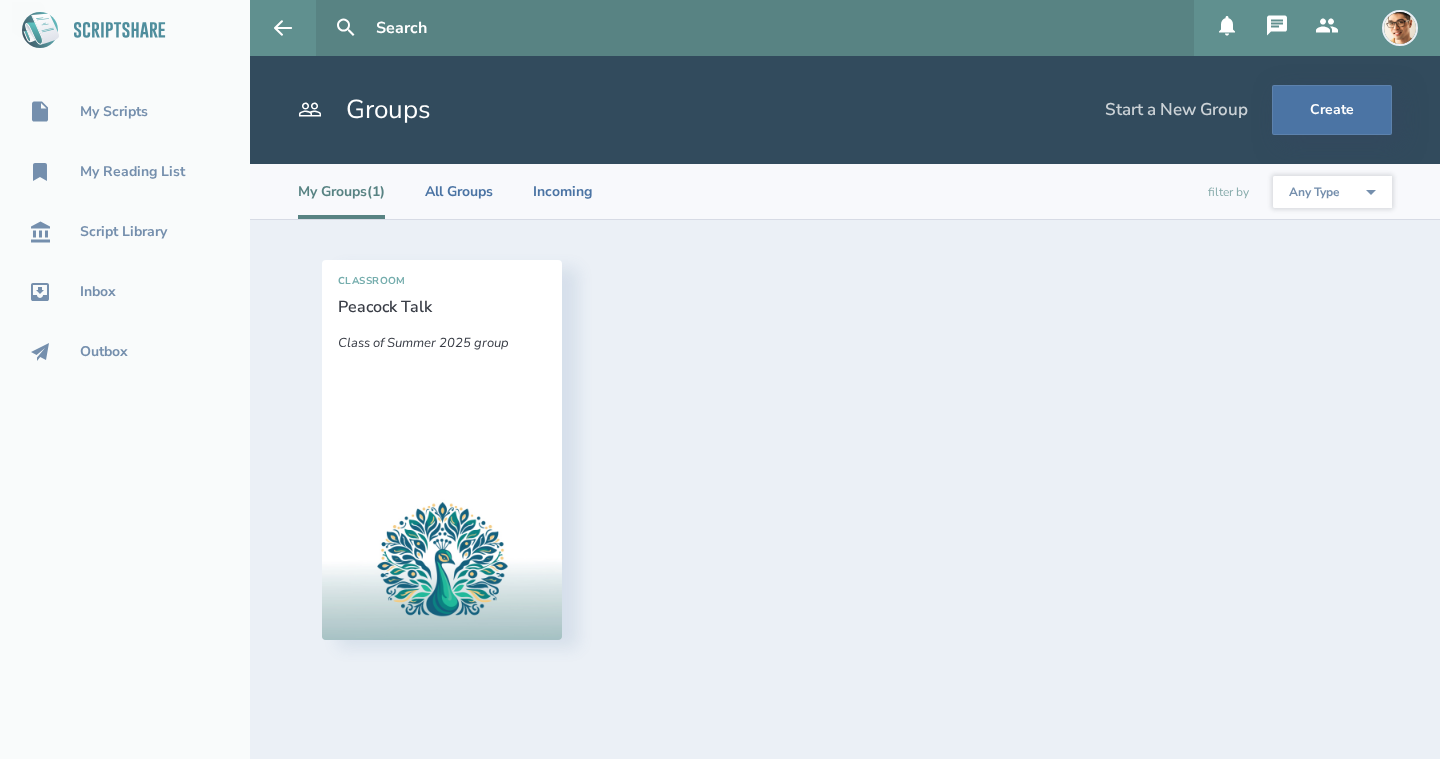 click on "Class of Summer 2025 group" at bounding box center (442, 380) 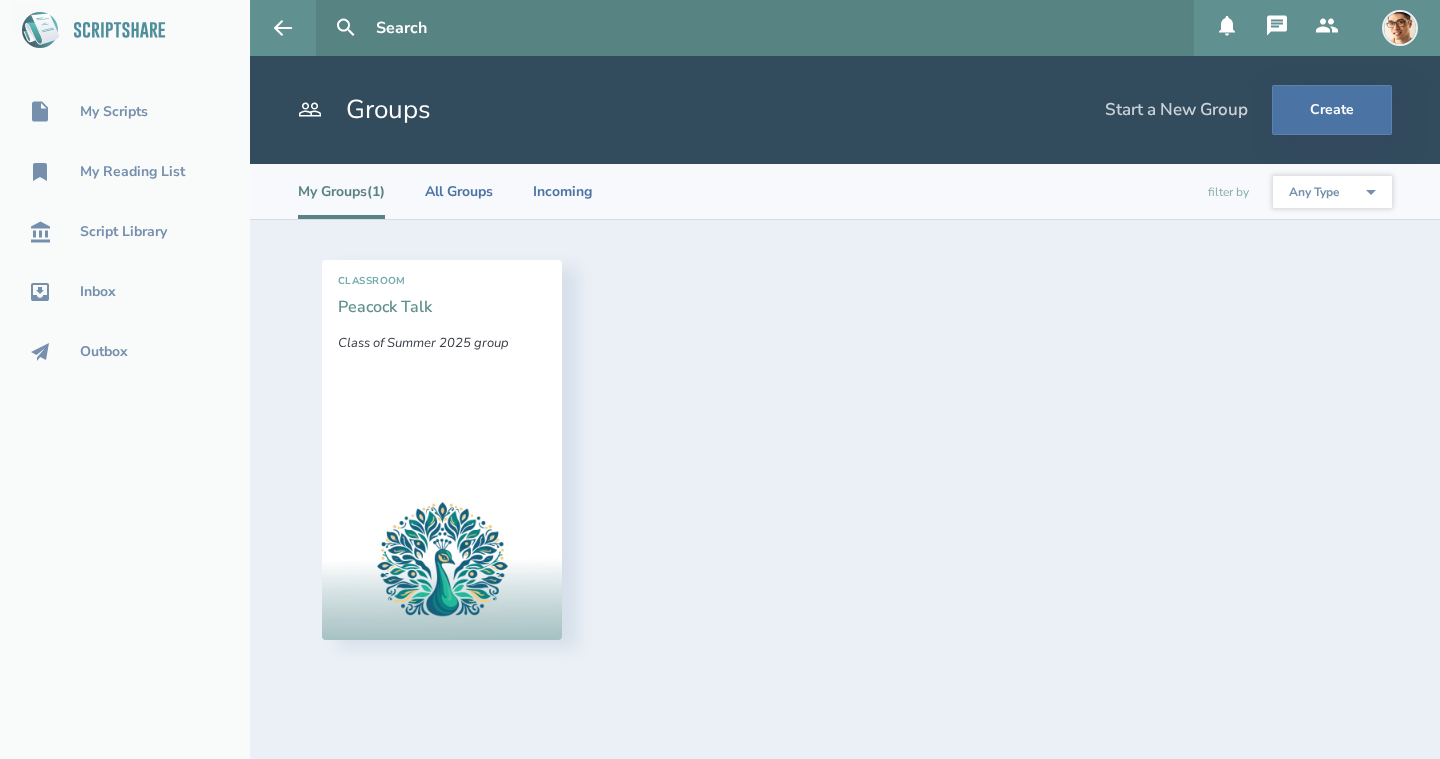 click on "Peacock Talk" at bounding box center (385, 307) 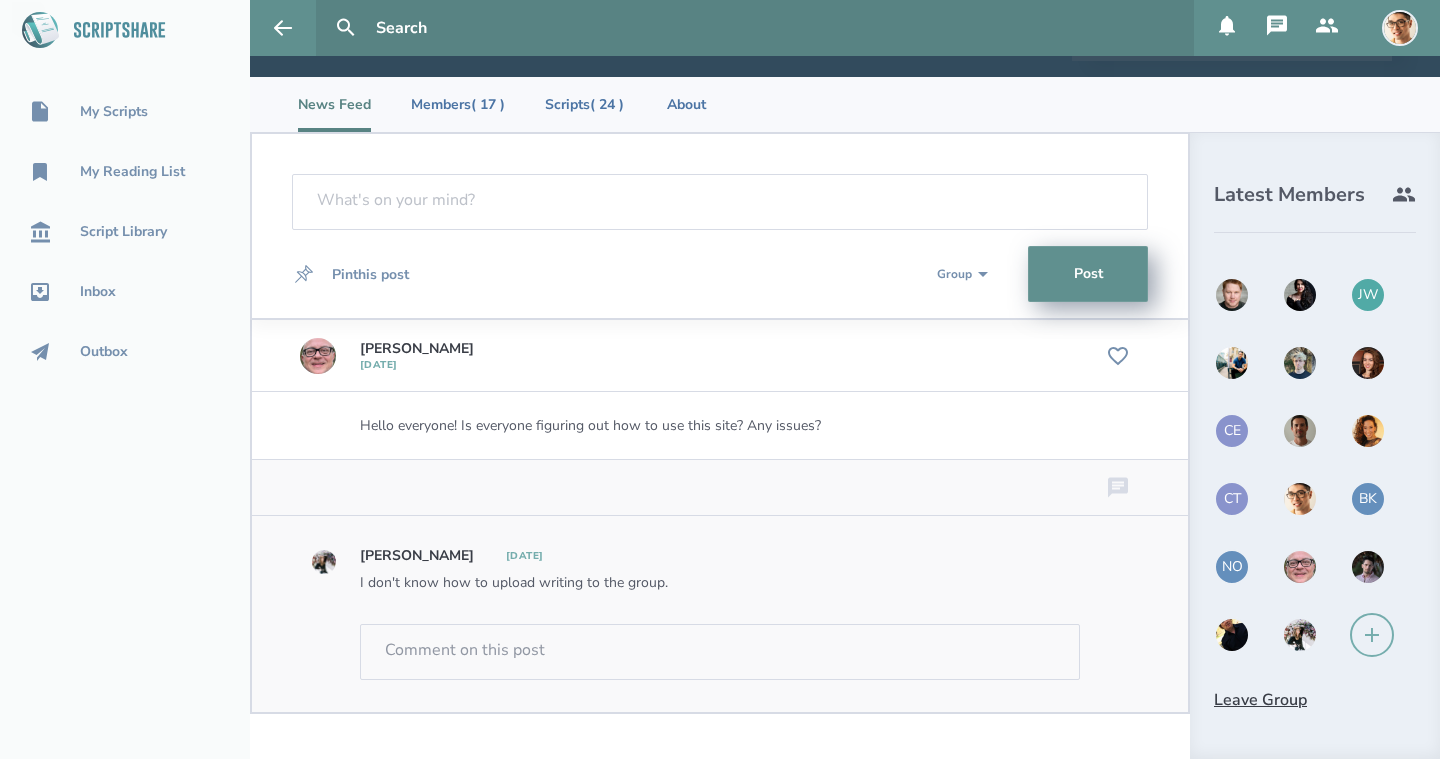 scroll, scrollTop: 0, scrollLeft: 0, axis: both 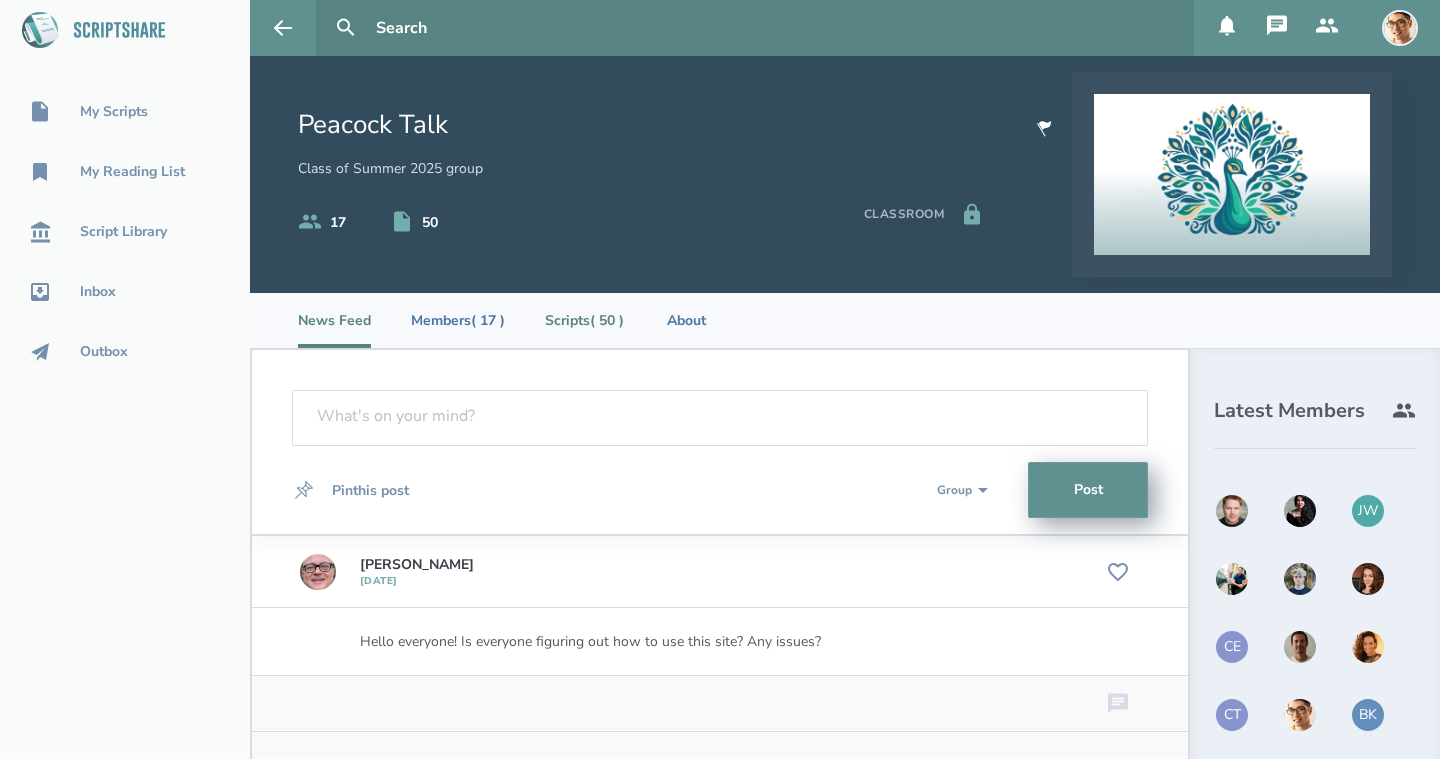 click on "Scripts  ( 50 )" at bounding box center (584, 320) 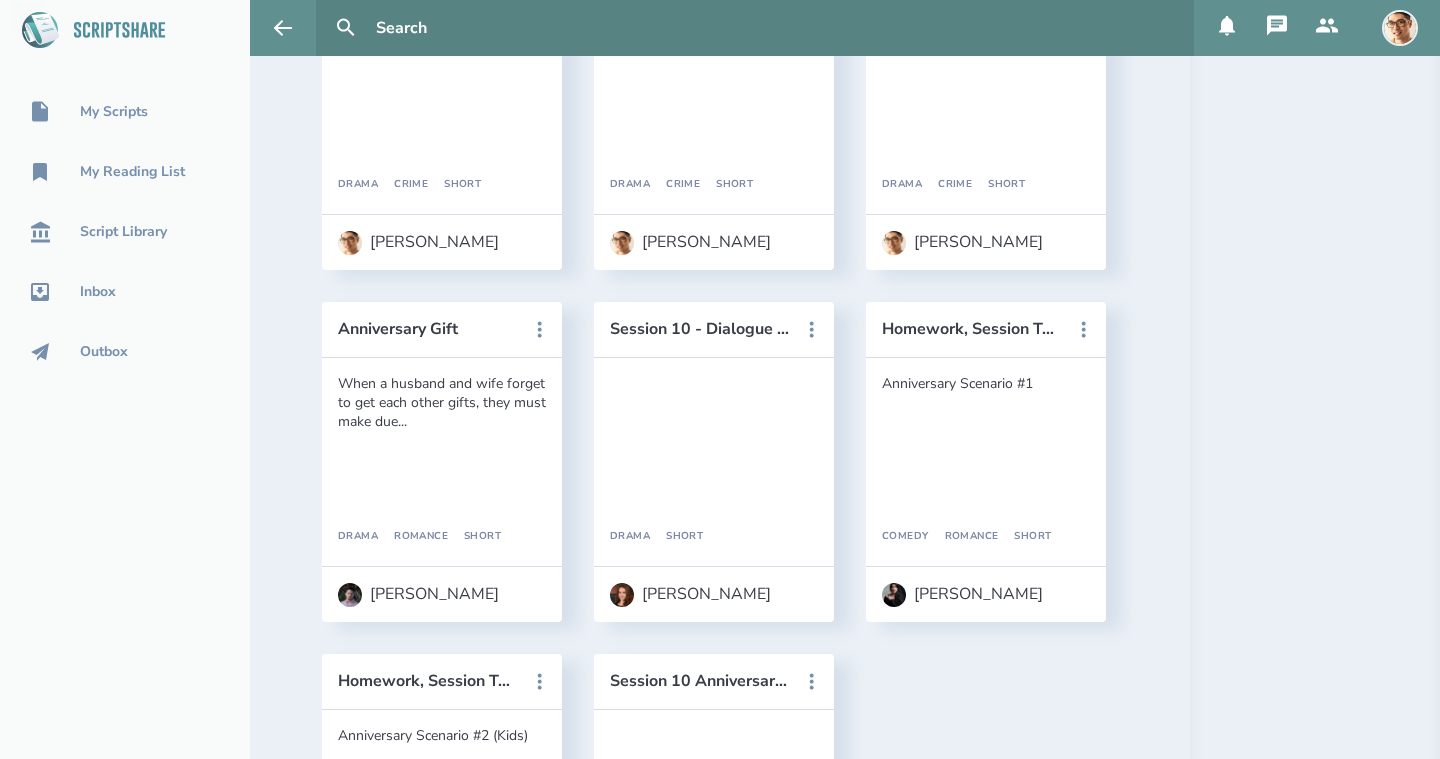 scroll, scrollTop: 5622, scrollLeft: 0, axis: vertical 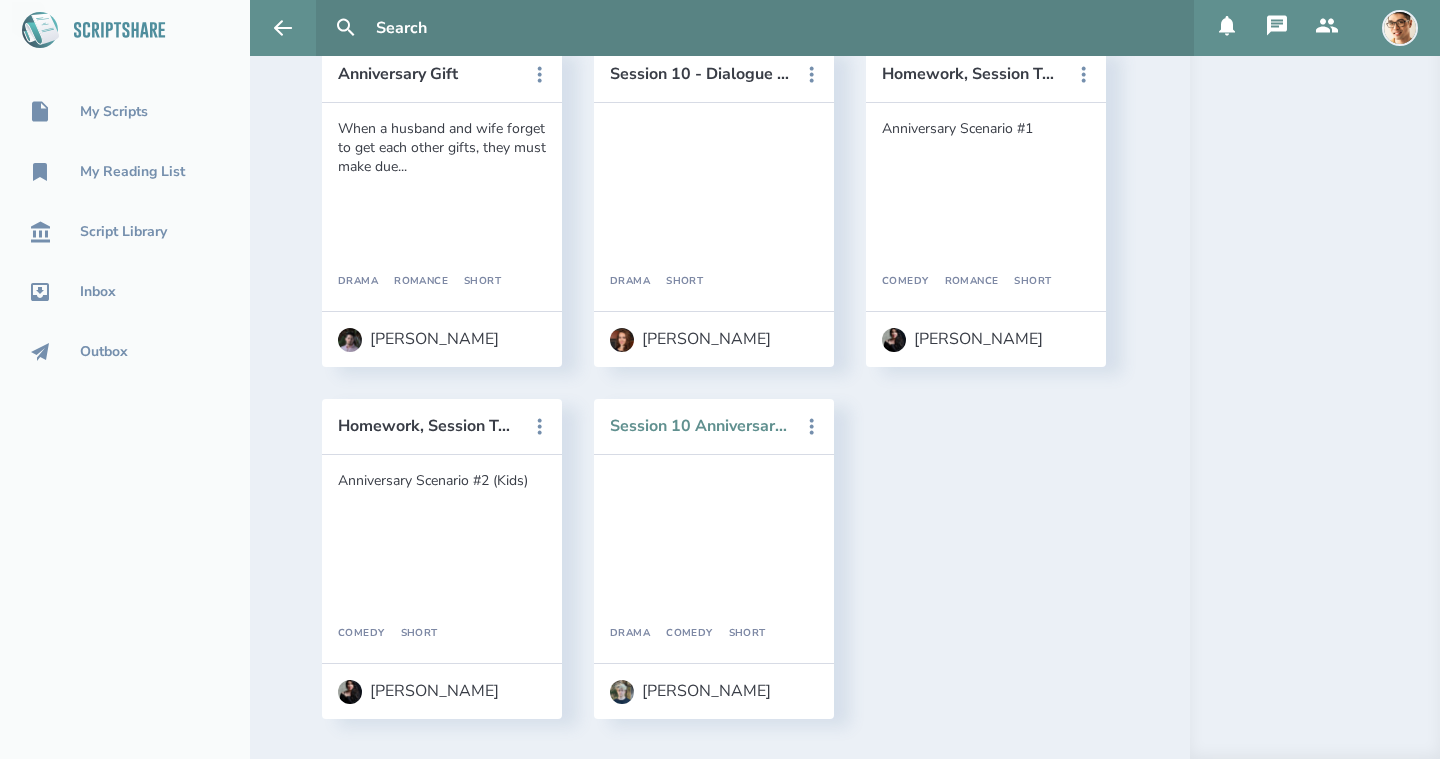 click on "Session 10 Anniversary Gift Scene" at bounding box center (700, 426) 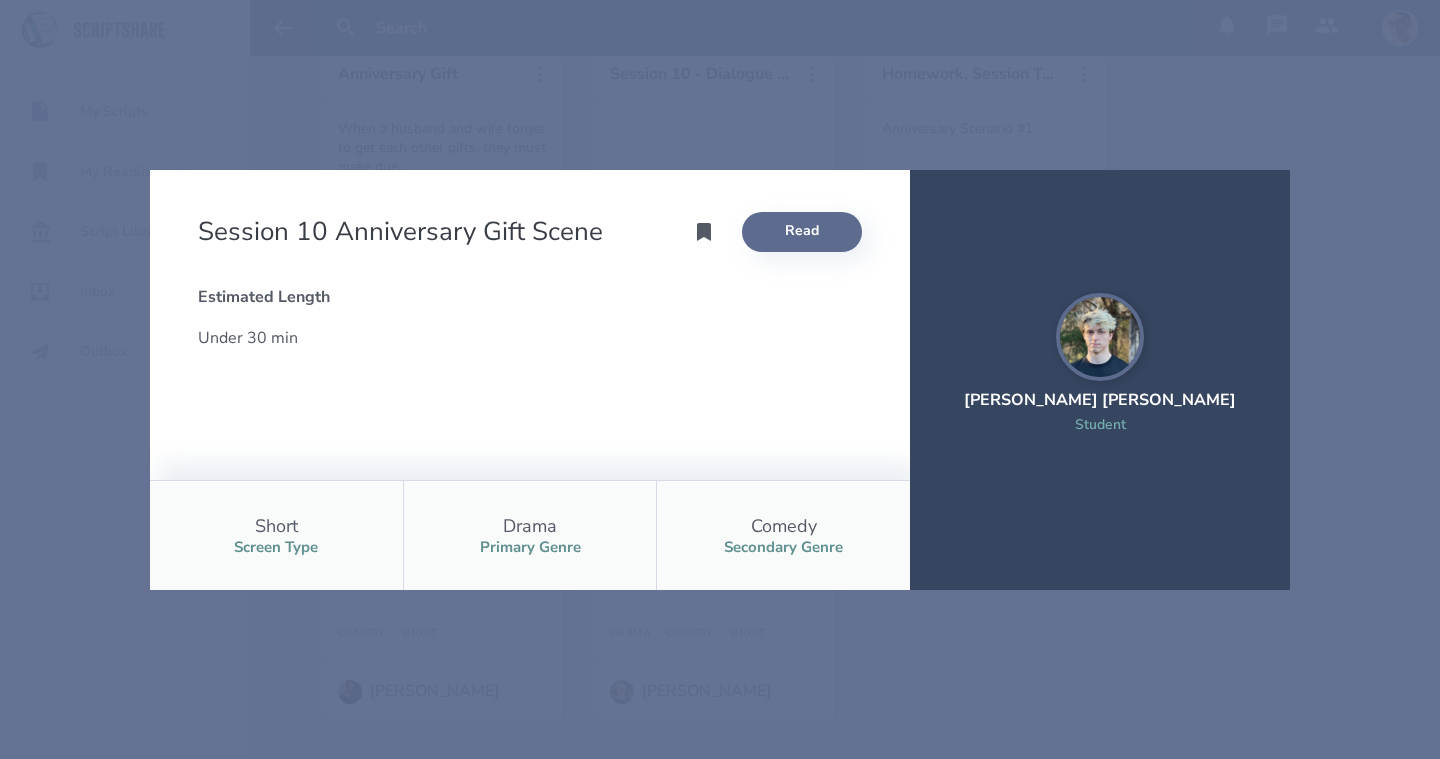 click on "Read" at bounding box center [802, 232] 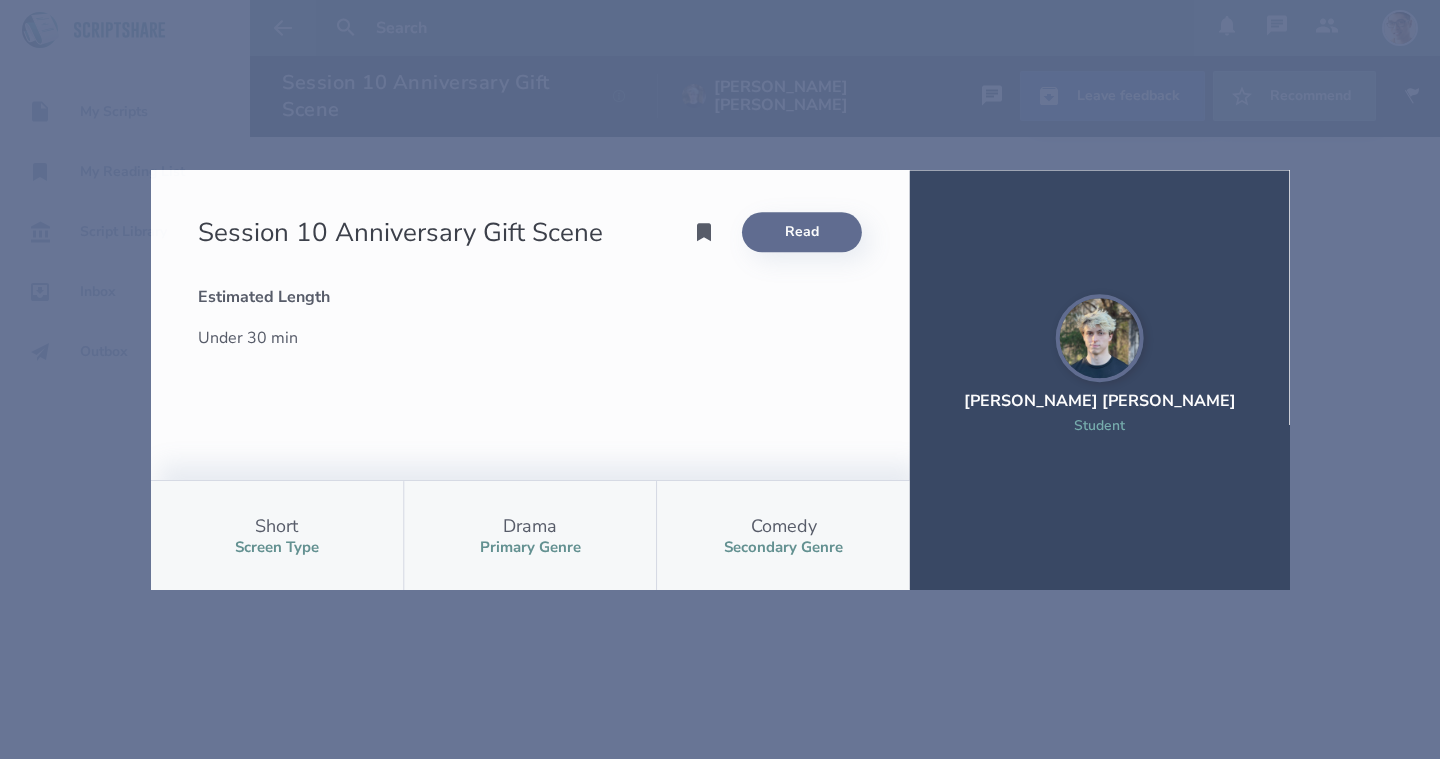 scroll, scrollTop: 0, scrollLeft: 0, axis: both 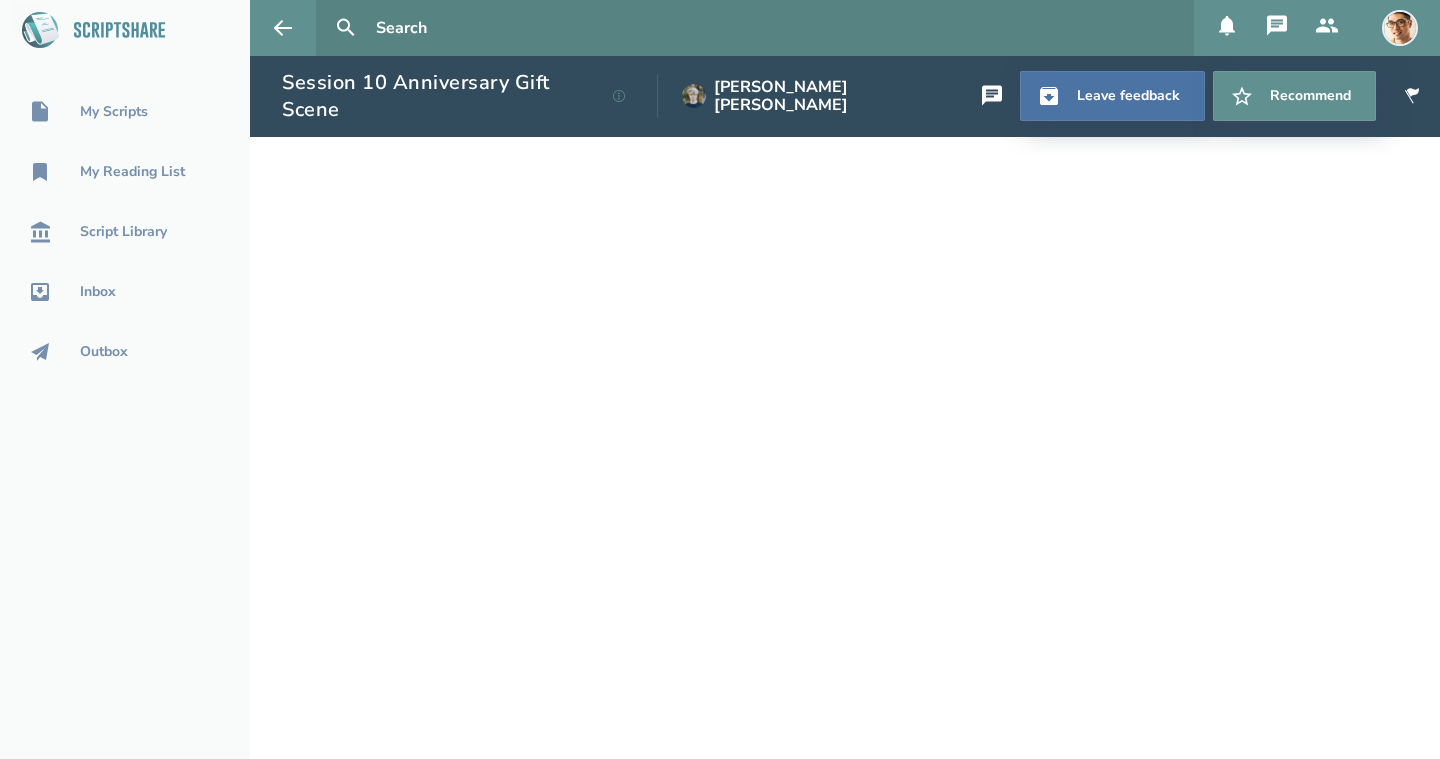 select on "1" 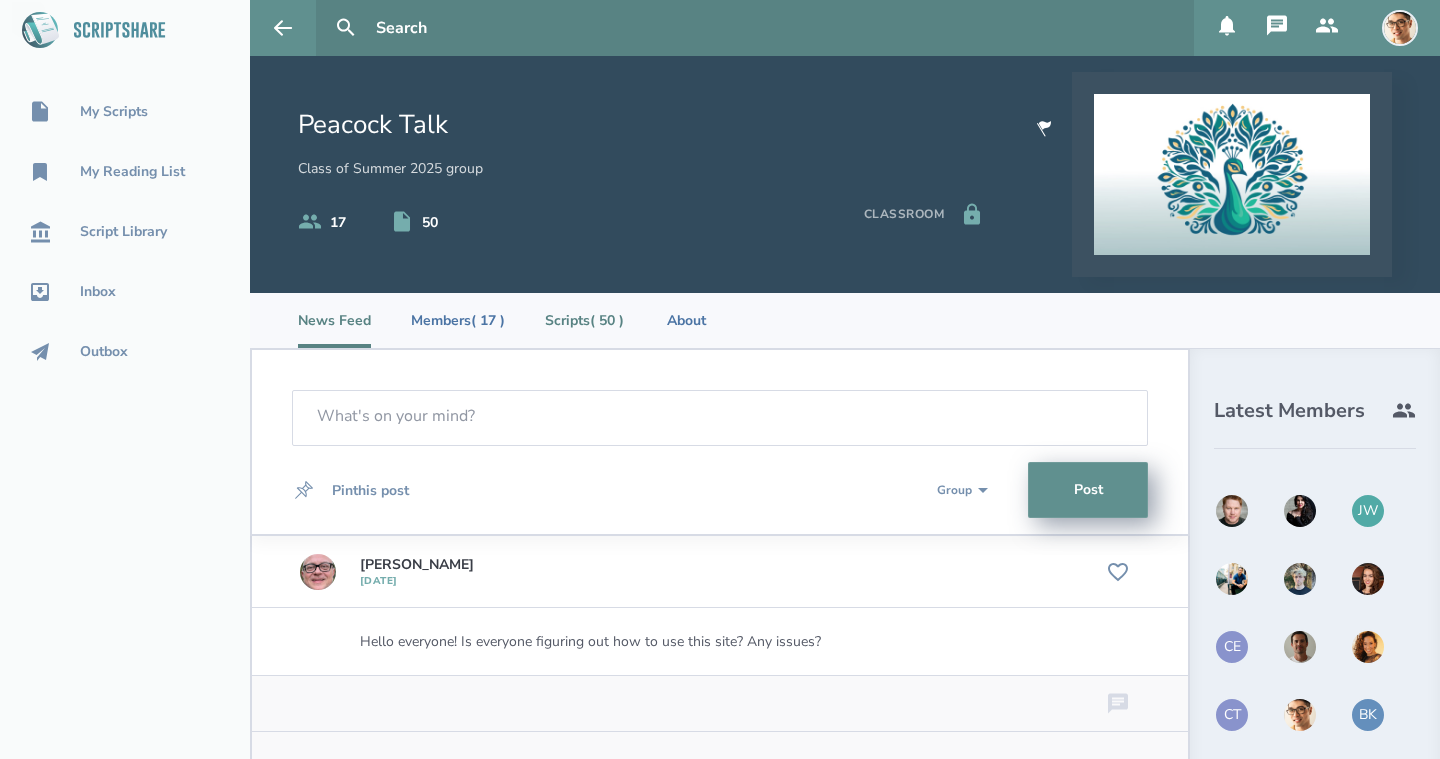 click on "Scripts  ( 50 )" at bounding box center [584, 320] 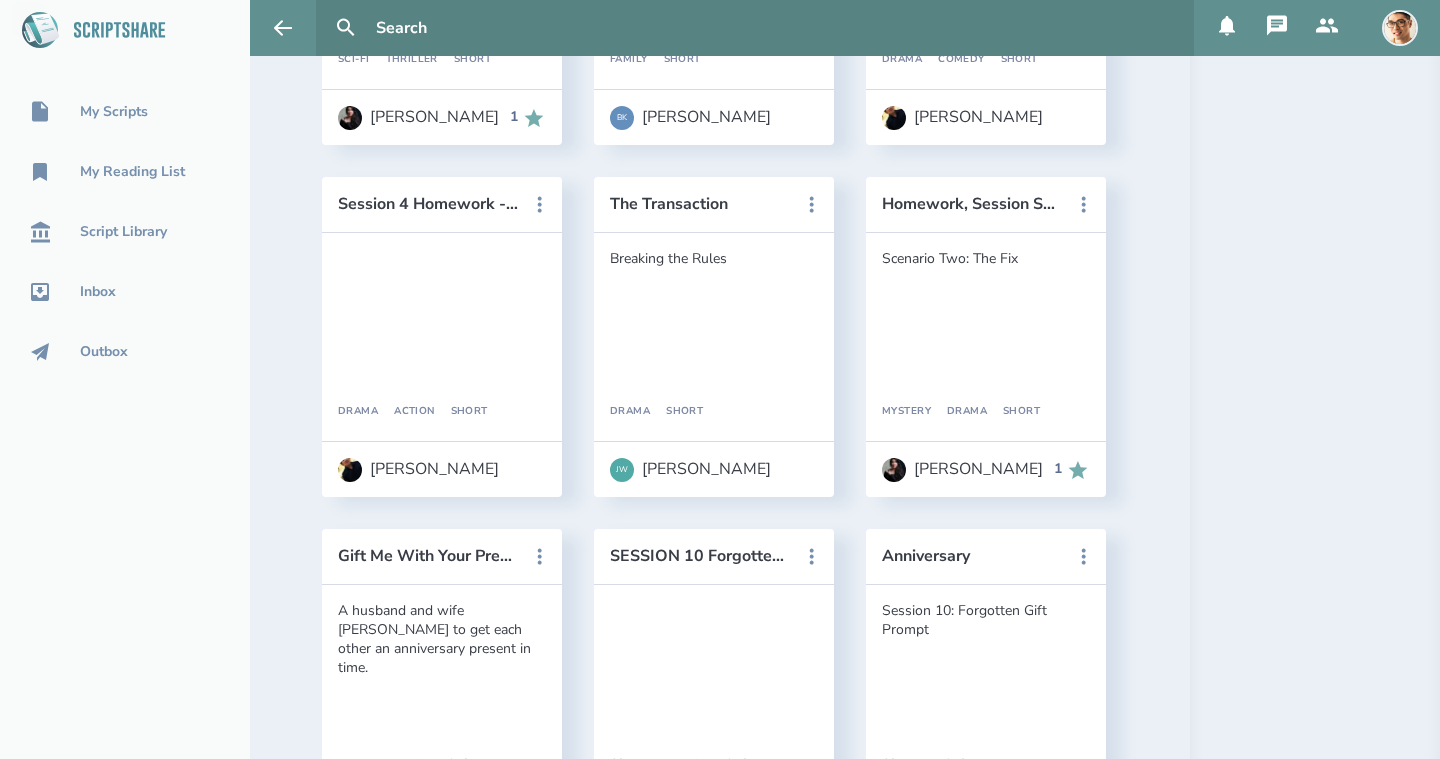 scroll, scrollTop: 5622, scrollLeft: 0, axis: vertical 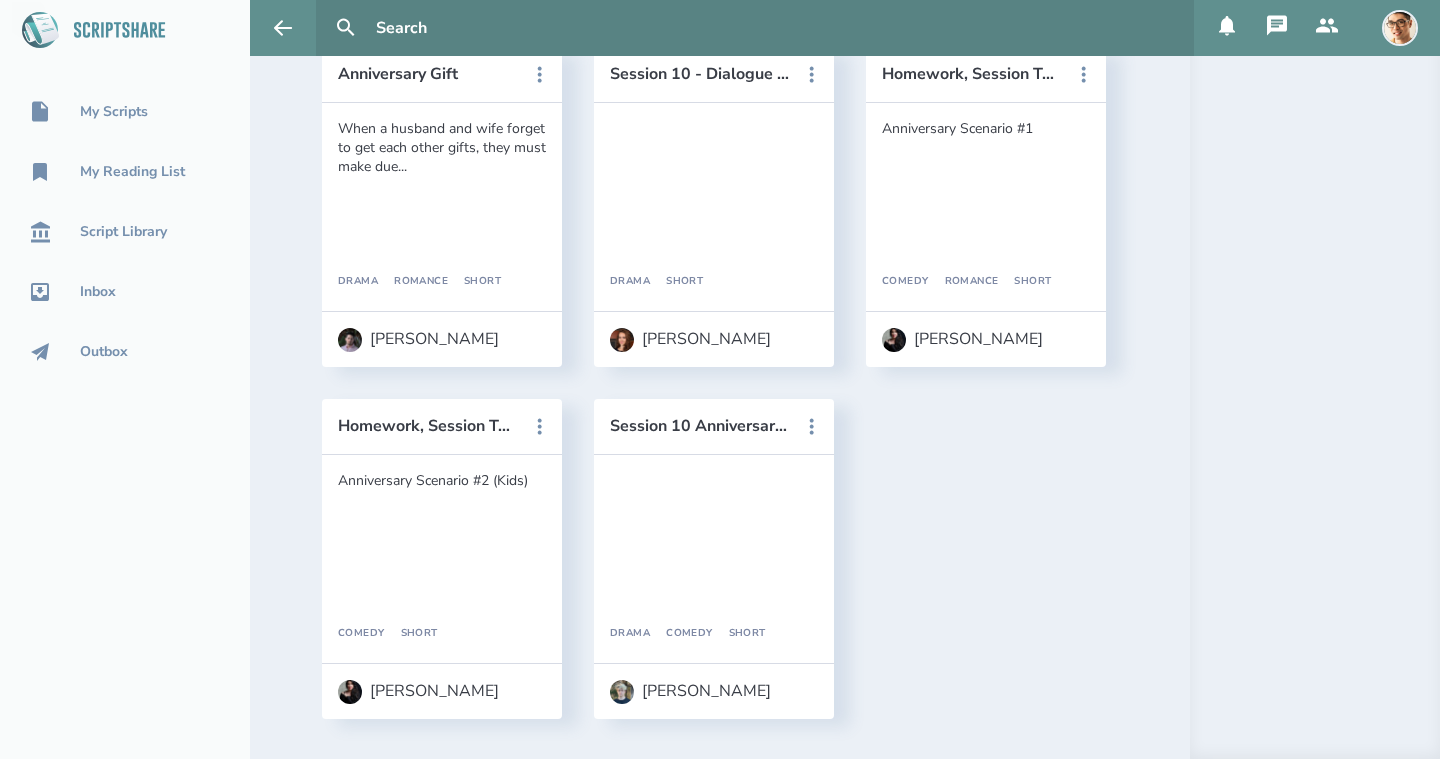 drag, startPoint x: 457, startPoint y: 426, endPoint x: 581, endPoint y: 414, distance: 124.57929 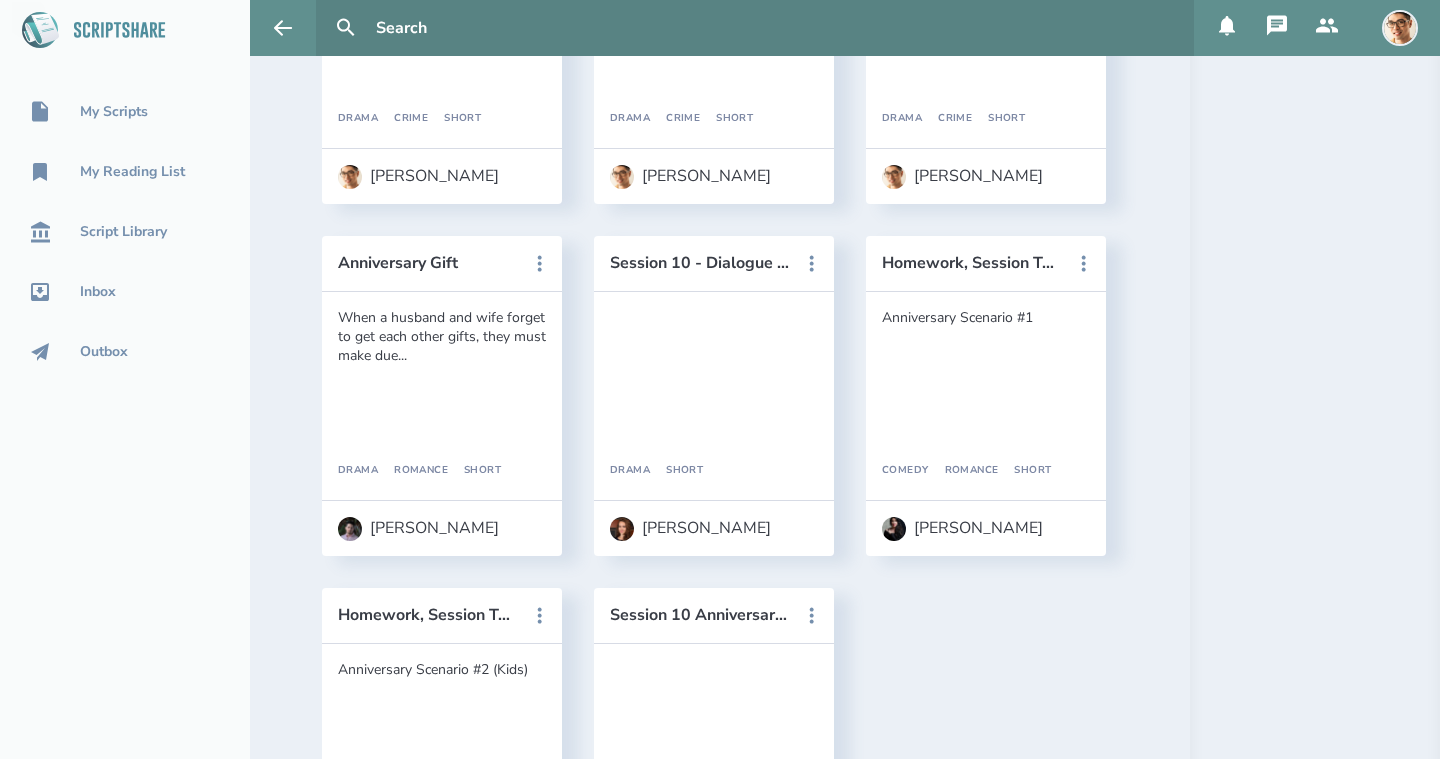 scroll, scrollTop: 5436, scrollLeft: 0, axis: vertical 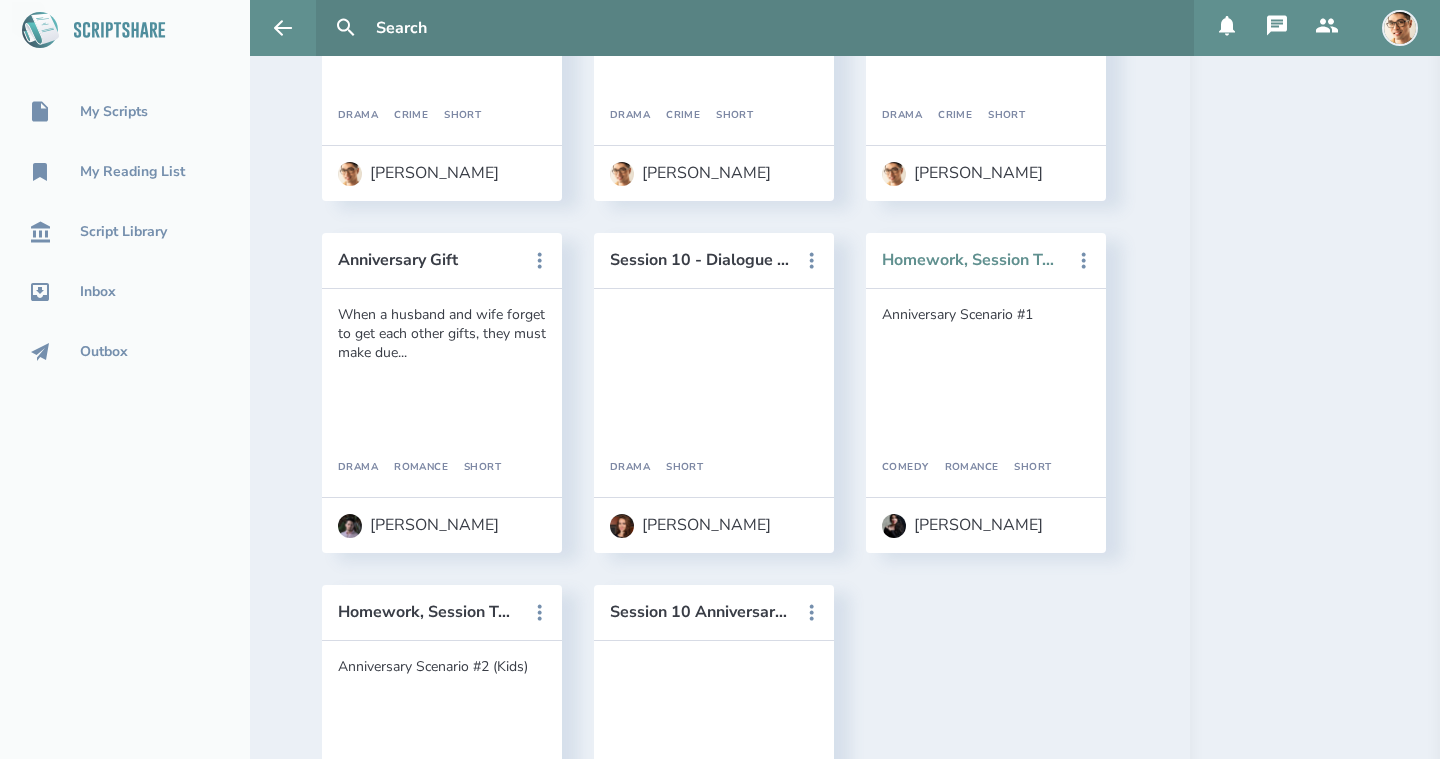 click on "Homework, Session Ten: "Turning Tables"" at bounding box center (972, 260) 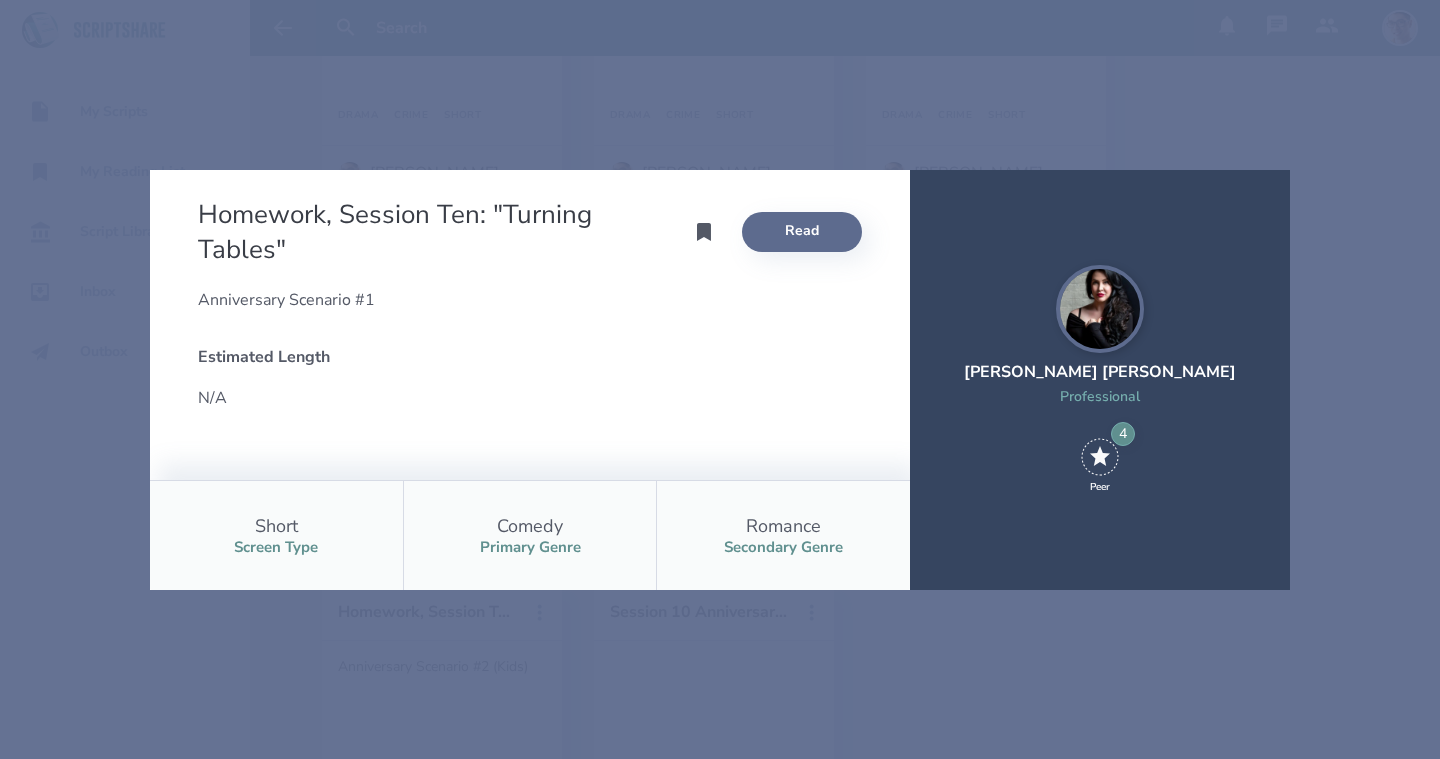 click on "Read" at bounding box center [802, 232] 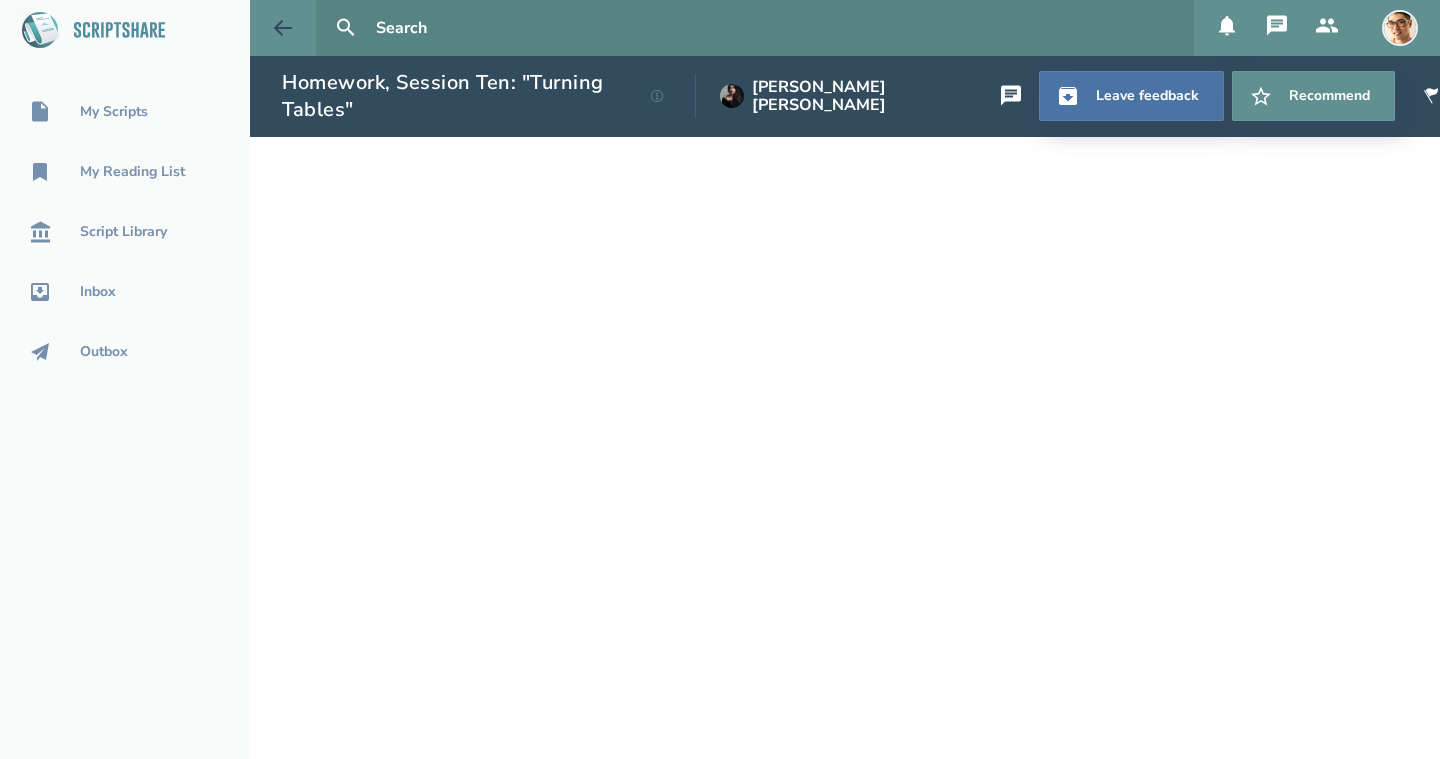 select on "1" 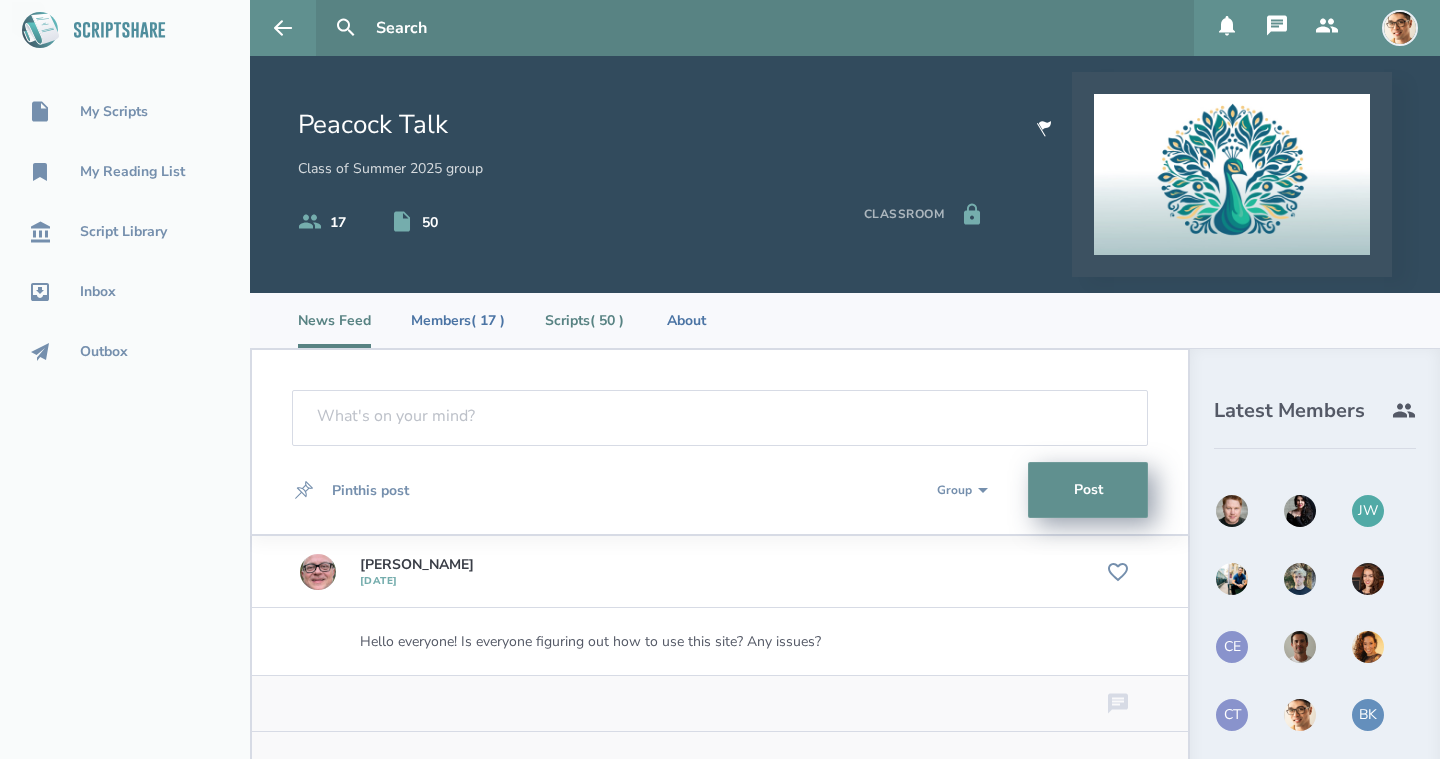 click on "Scripts  ( 50 )" at bounding box center (584, 320) 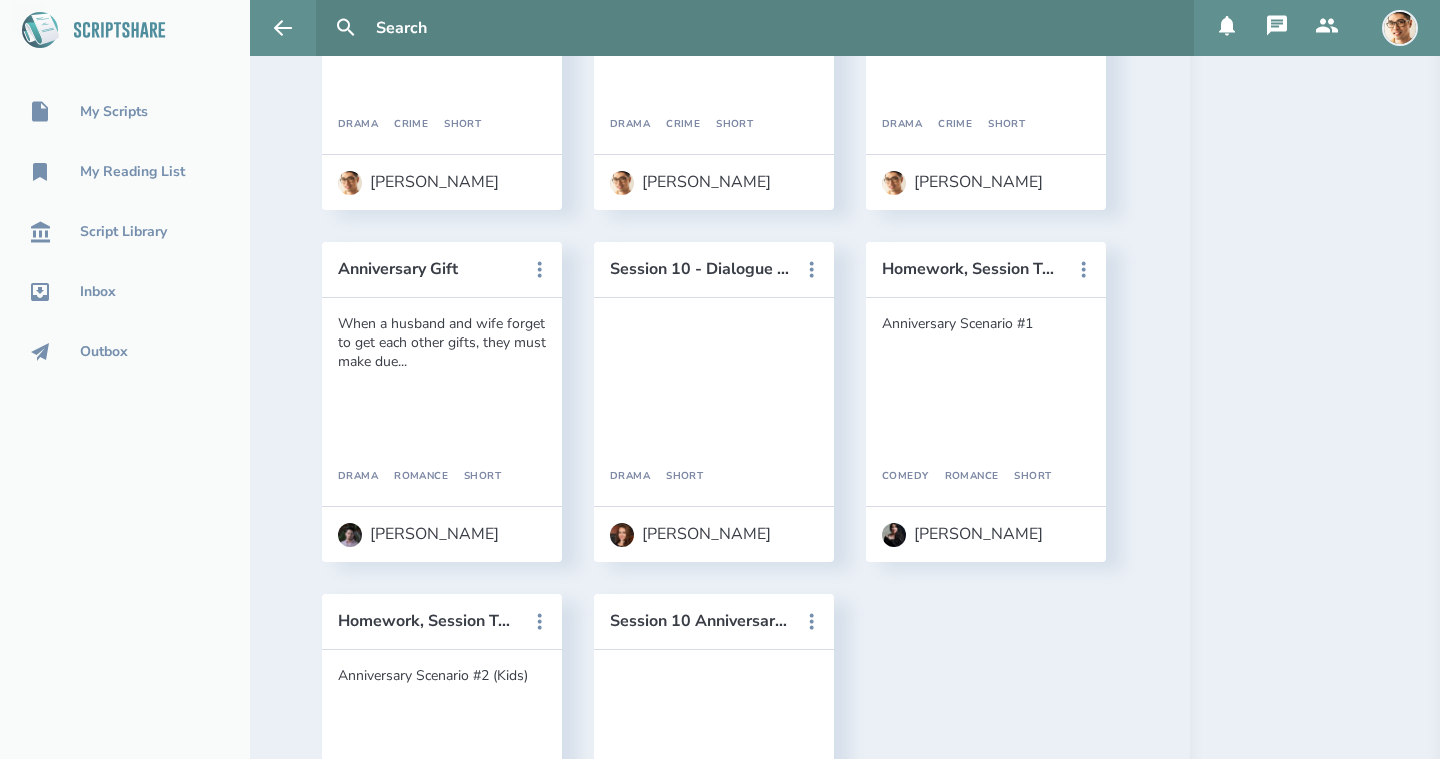 scroll, scrollTop: 5410, scrollLeft: 0, axis: vertical 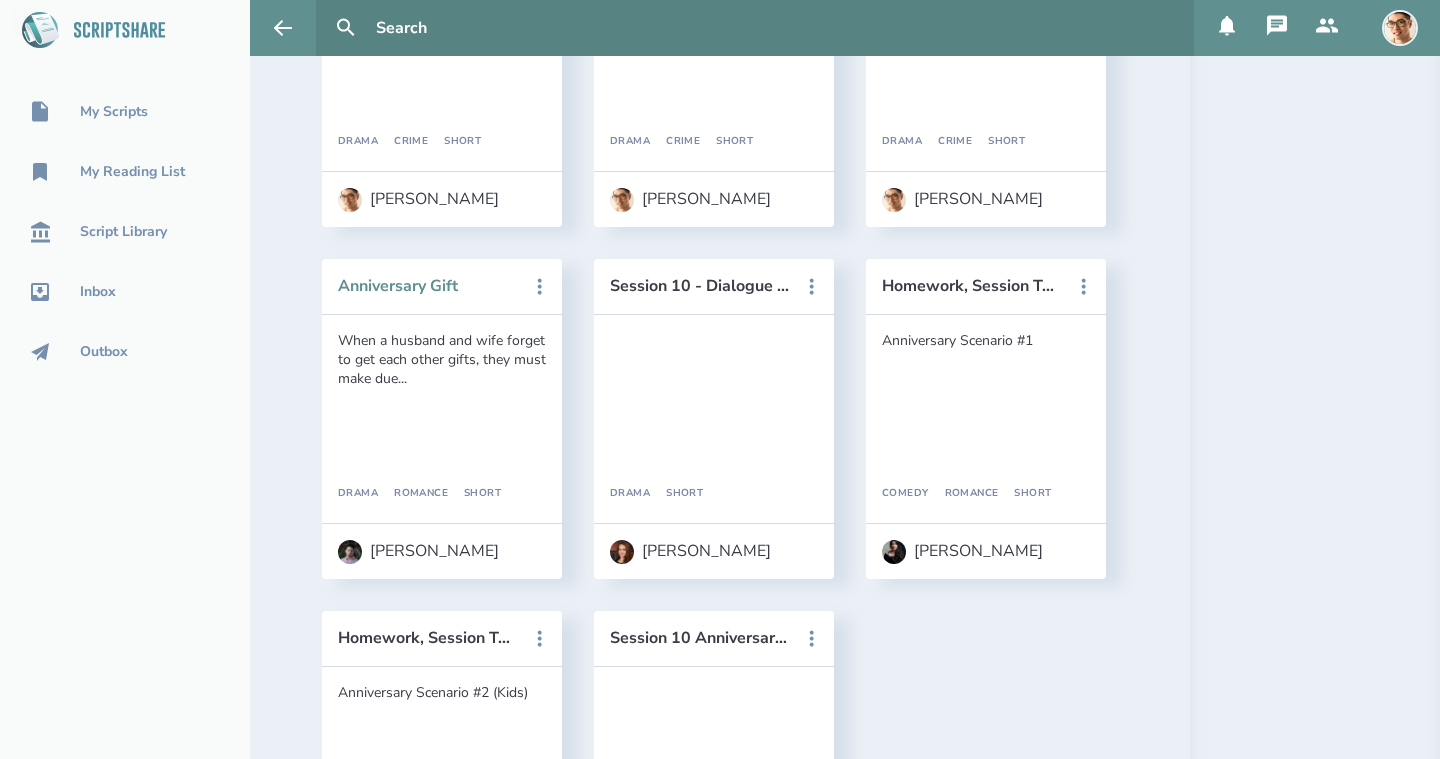 click on "Anniversary Gift" at bounding box center [428, 286] 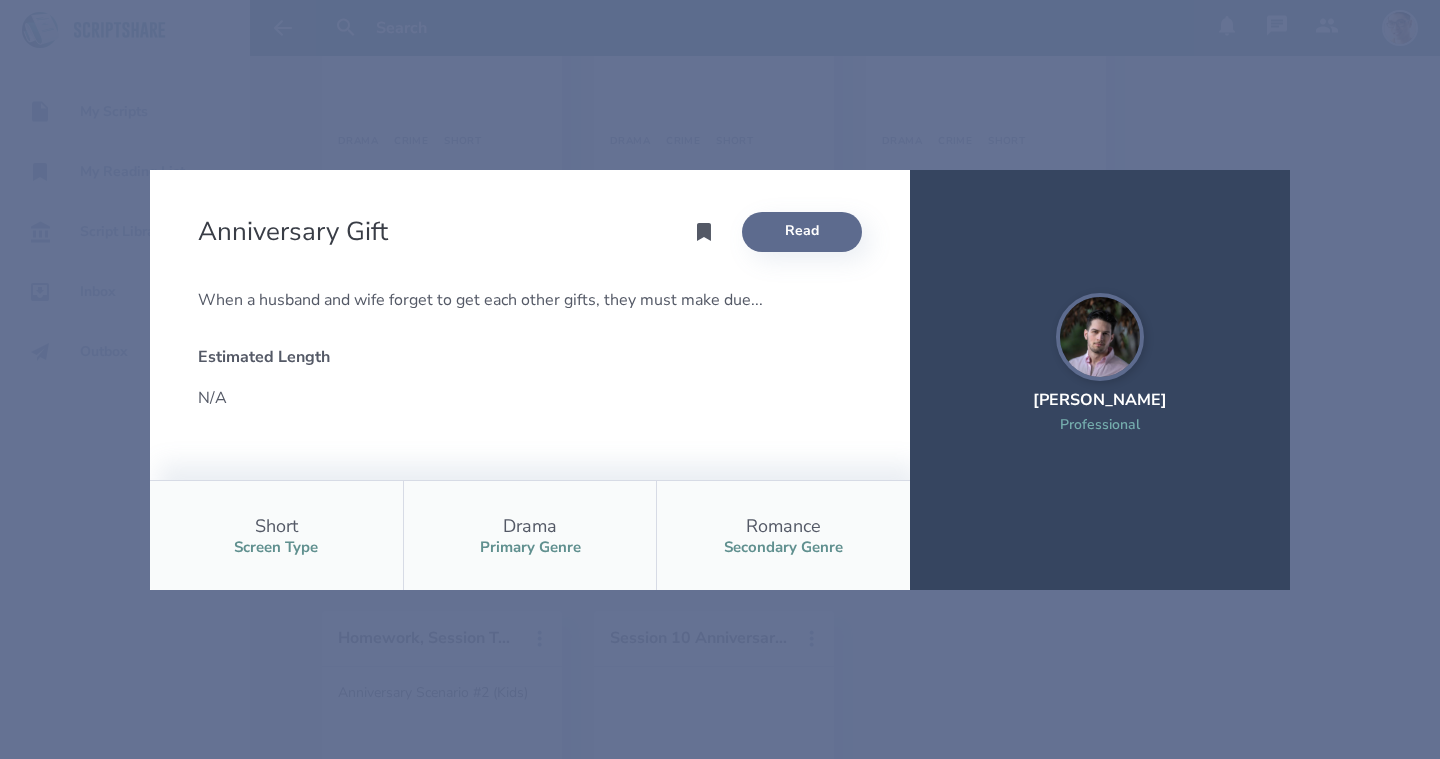 click on "Read" at bounding box center (802, 232) 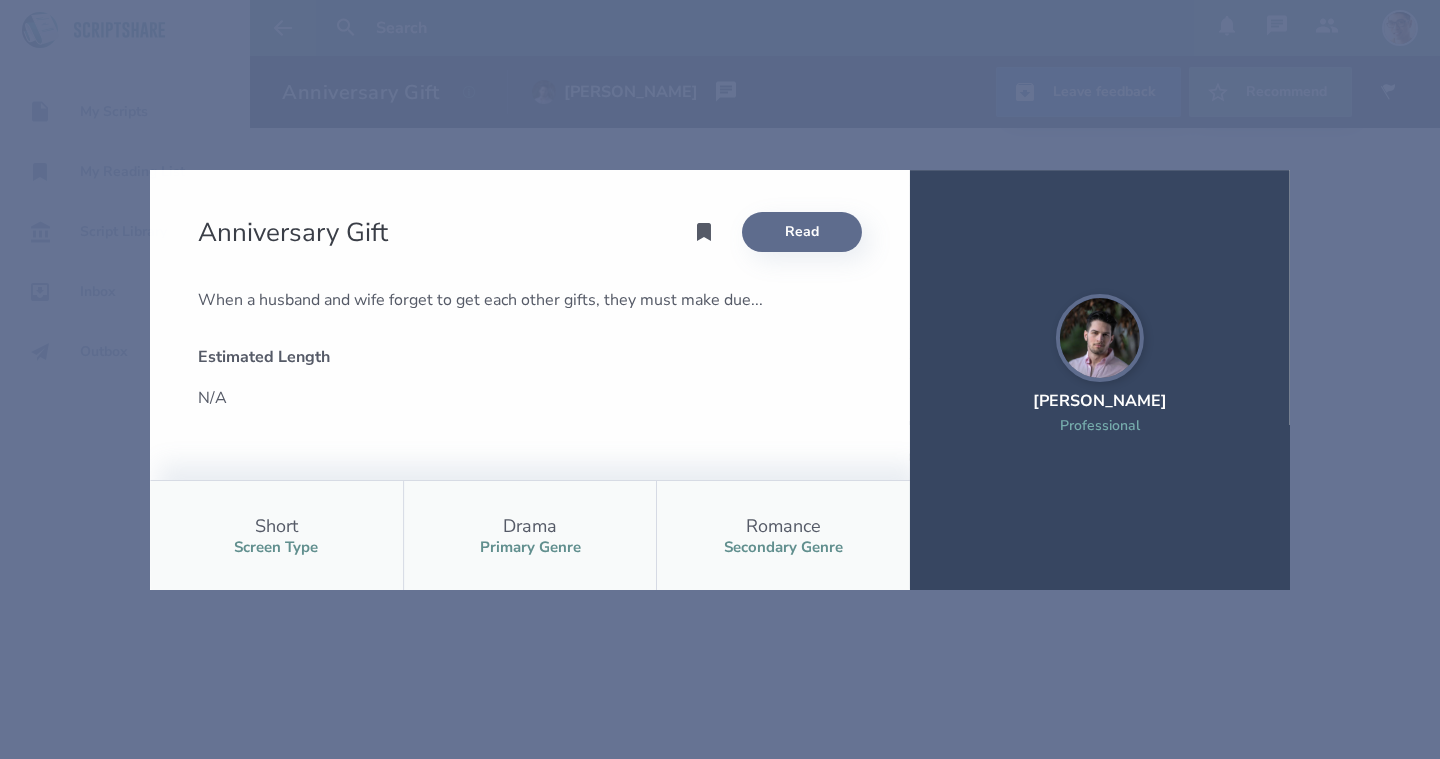 scroll, scrollTop: 0, scrollLeft: 0, axis: both 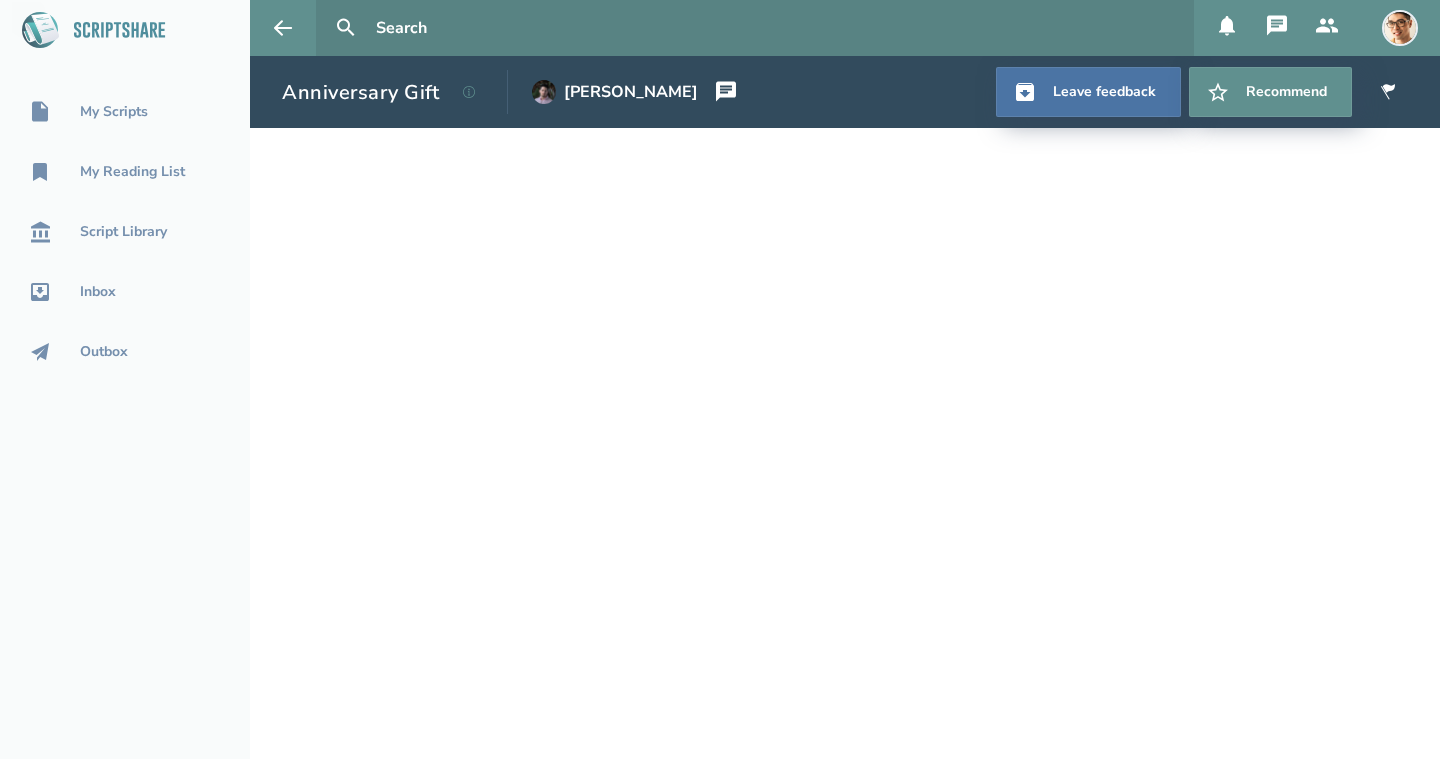select on "1" 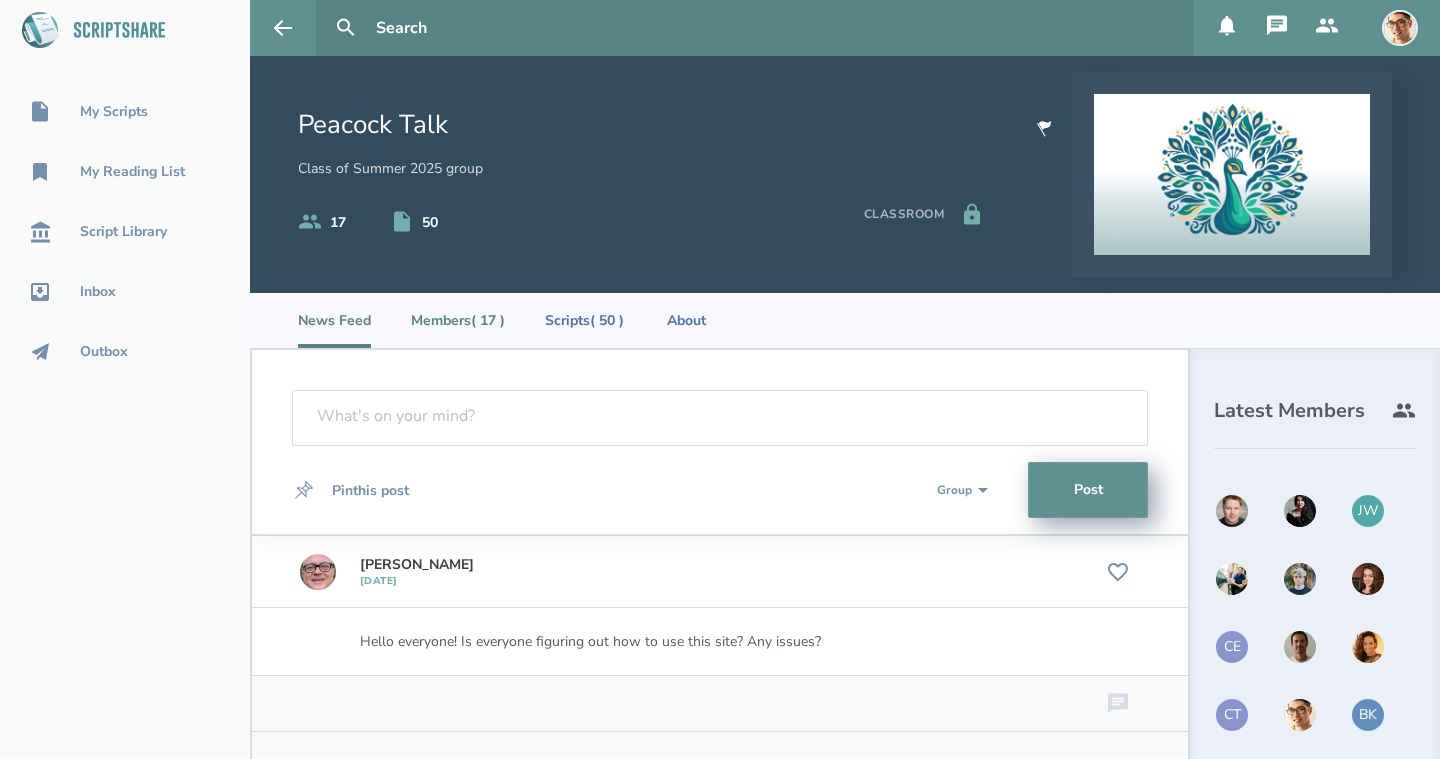 click on "Members  ( 17 )" at bounding box center [458, 320] 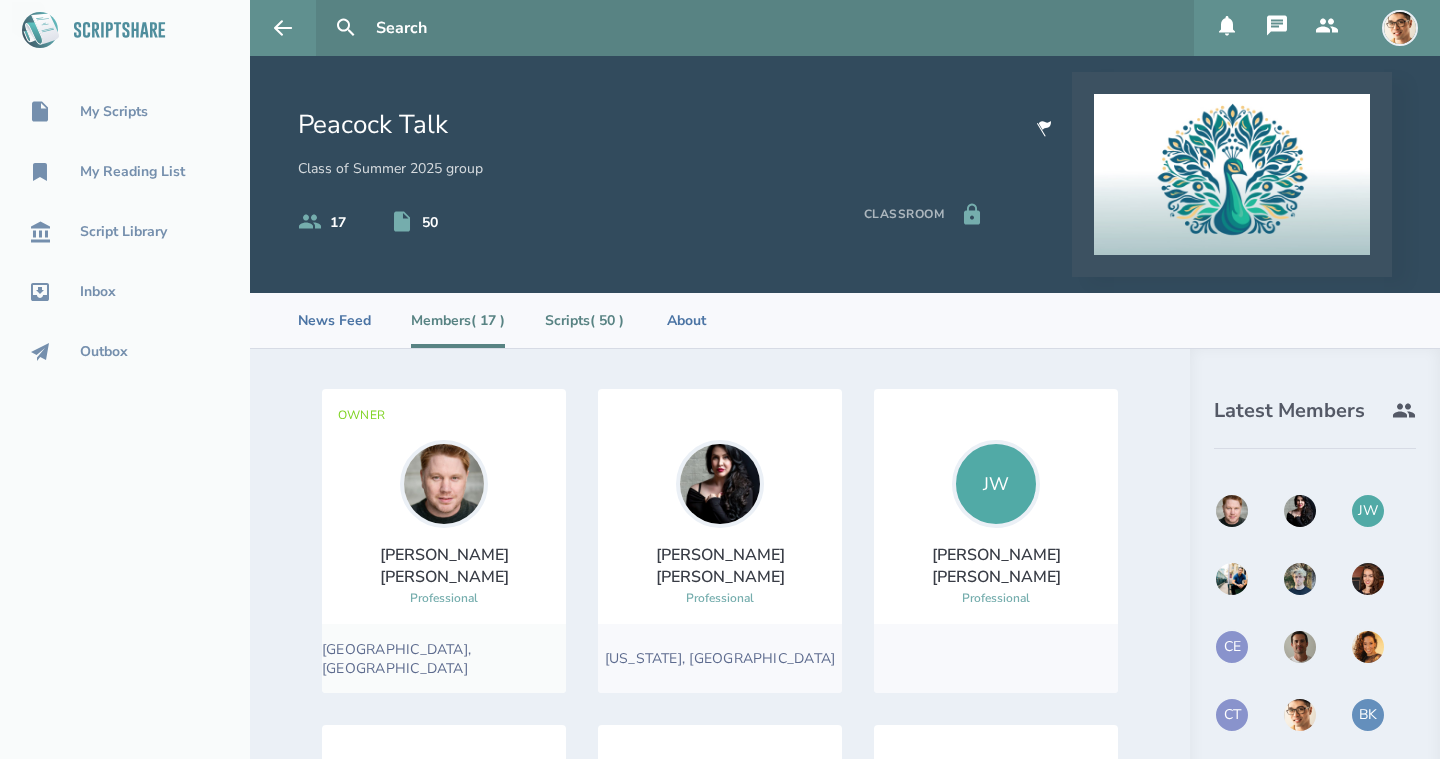 click on "Scripts  ( 50 )" at bounding box center [584, 320] 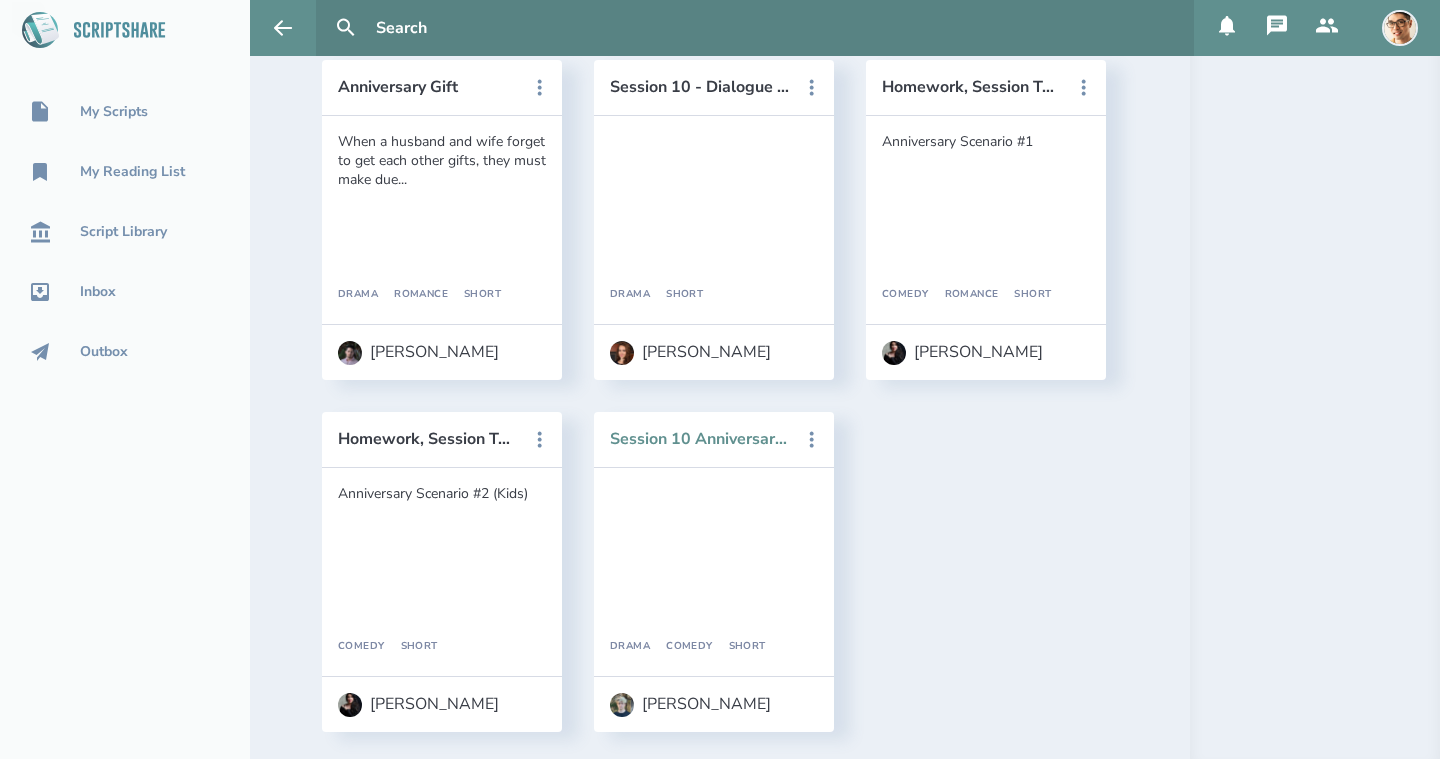 scroll, scrollTop: 5607, scrollLeft: 0, axis: vertical 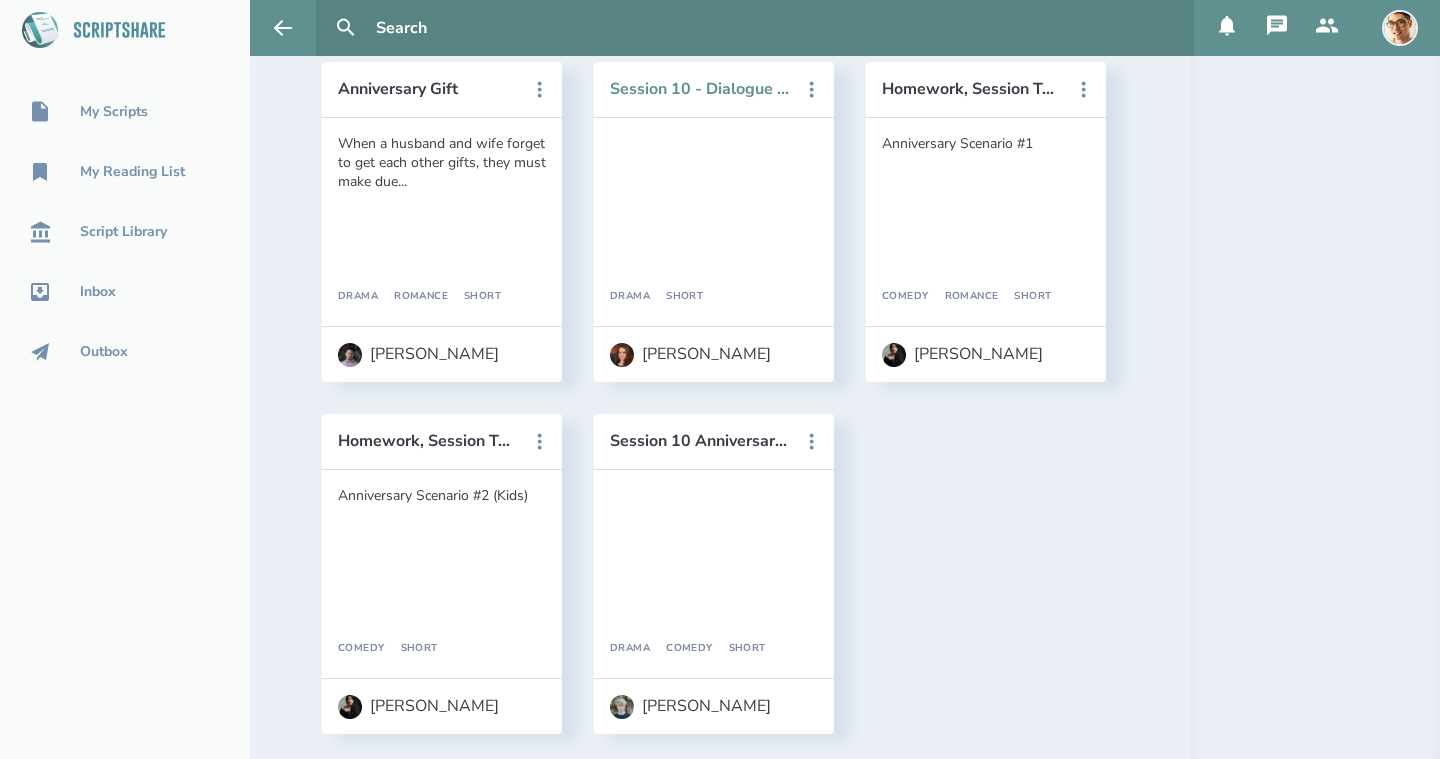 click on "Session 10 - Dialogue Scene" at bounding box center [700, 89] 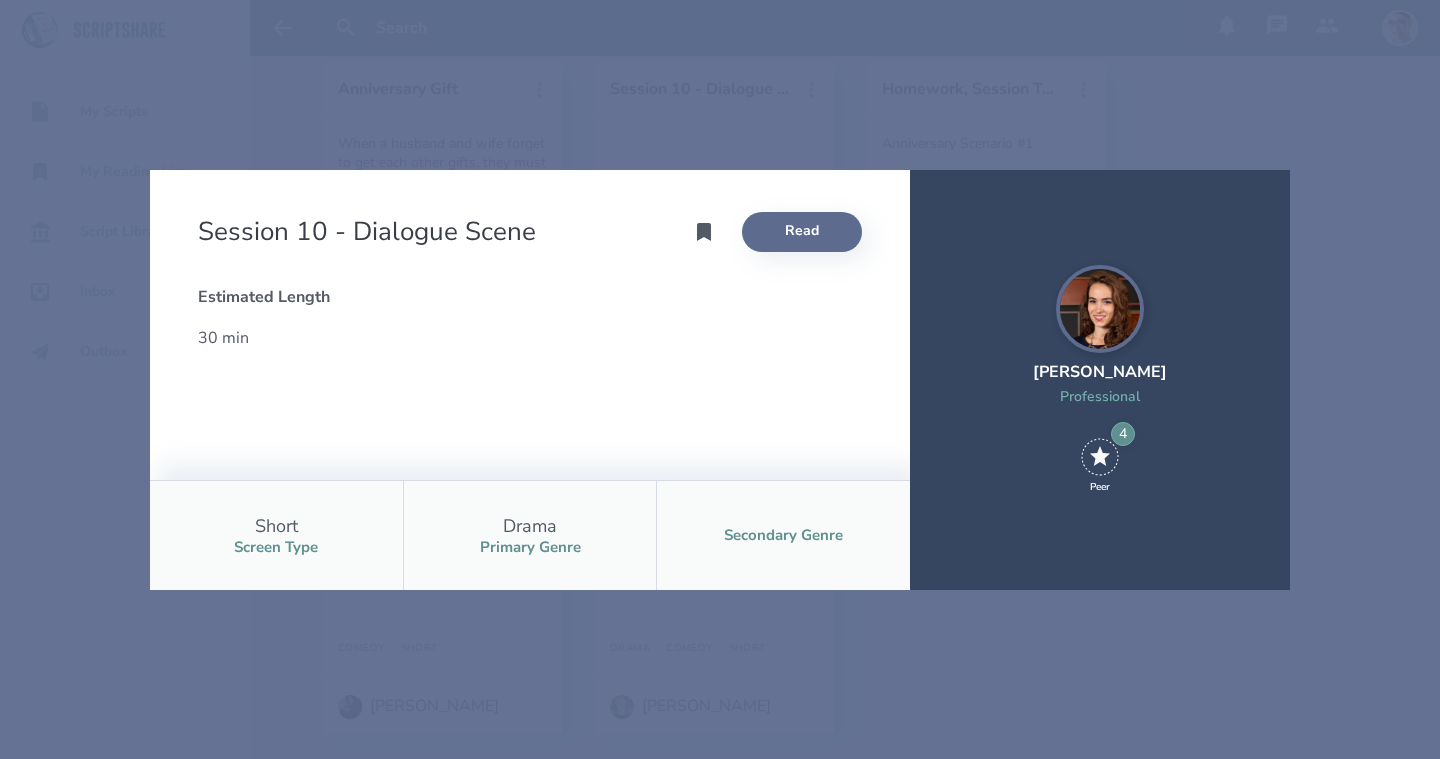 click on "Read" at bounding box center [802, 232] 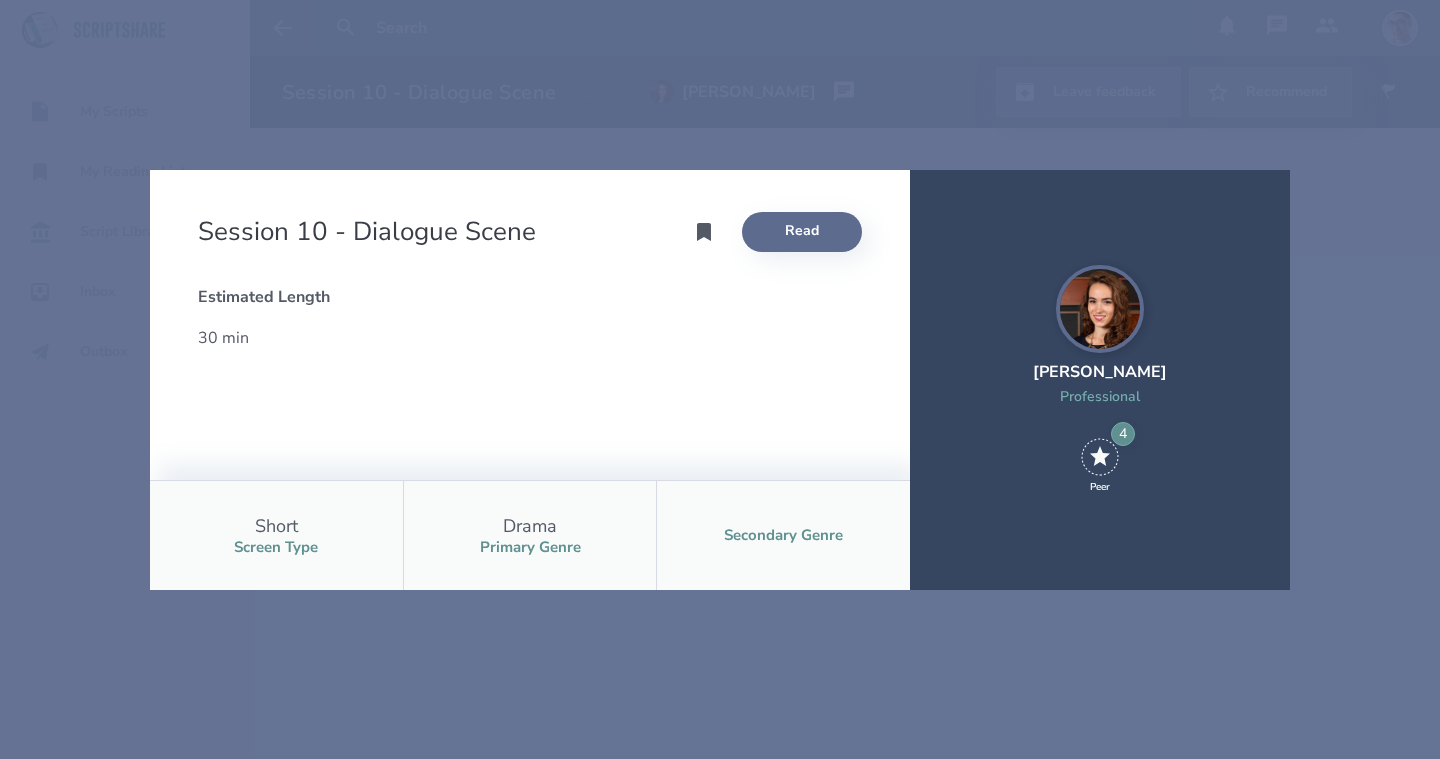 scroll, scrollTop: 0, scrollLeft: 0, axis: both 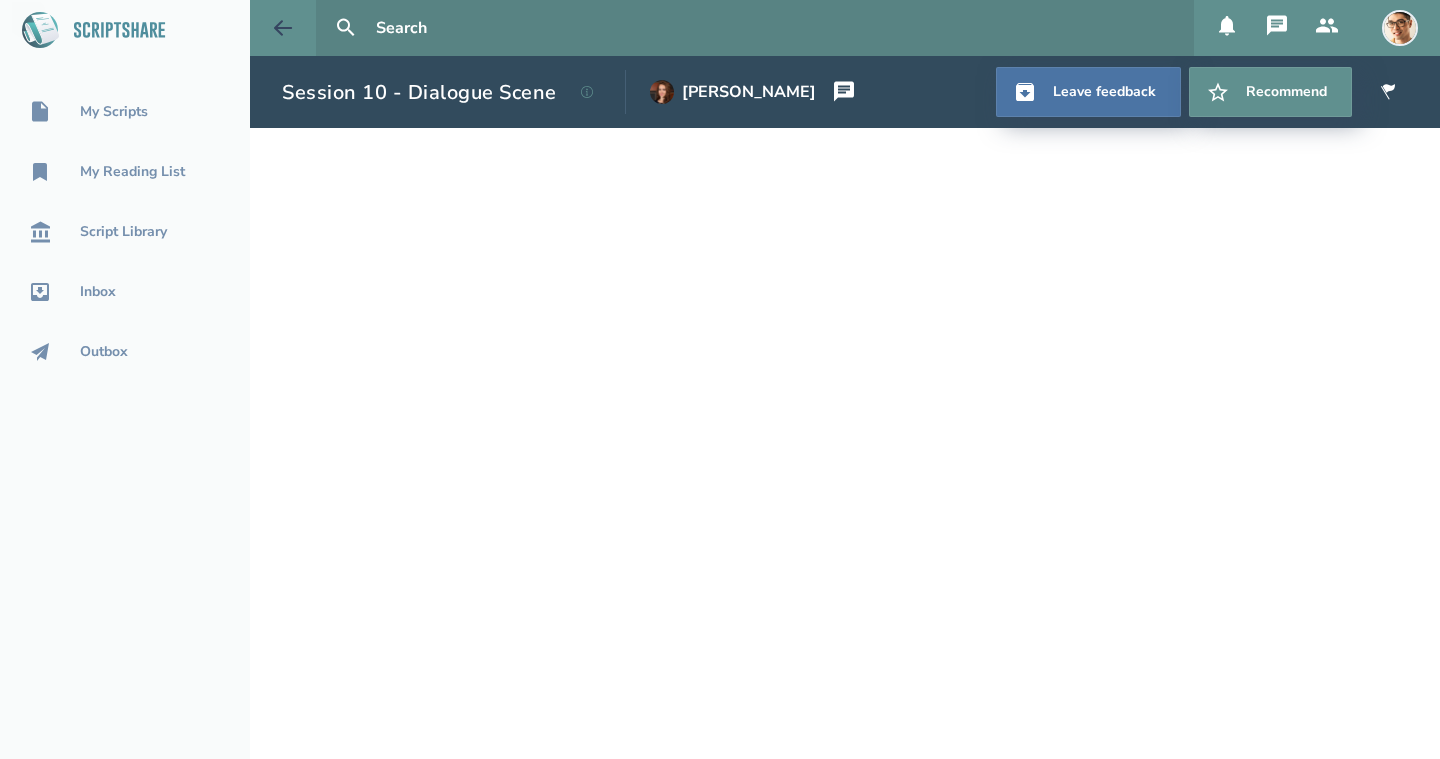 click at bounding box center (283, 28) 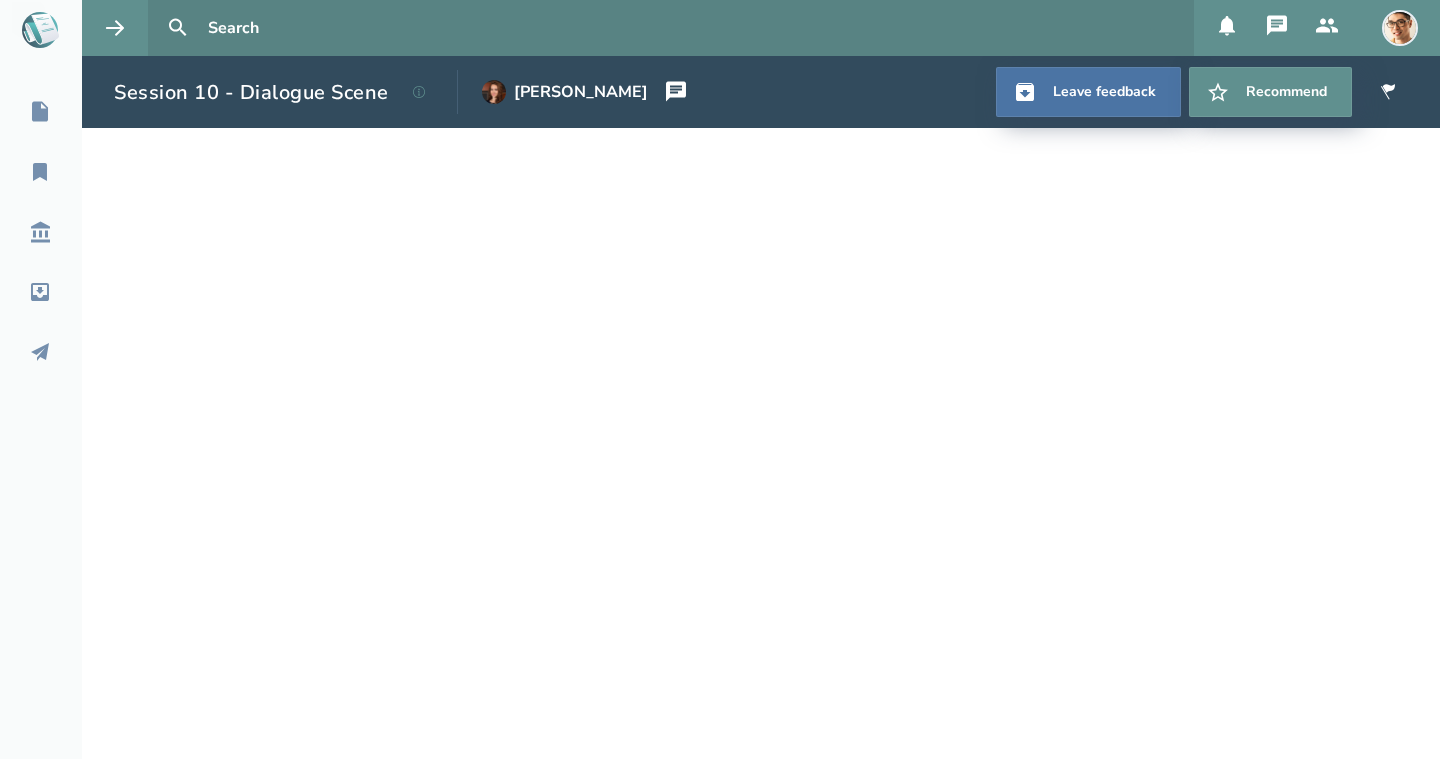 select on "1" 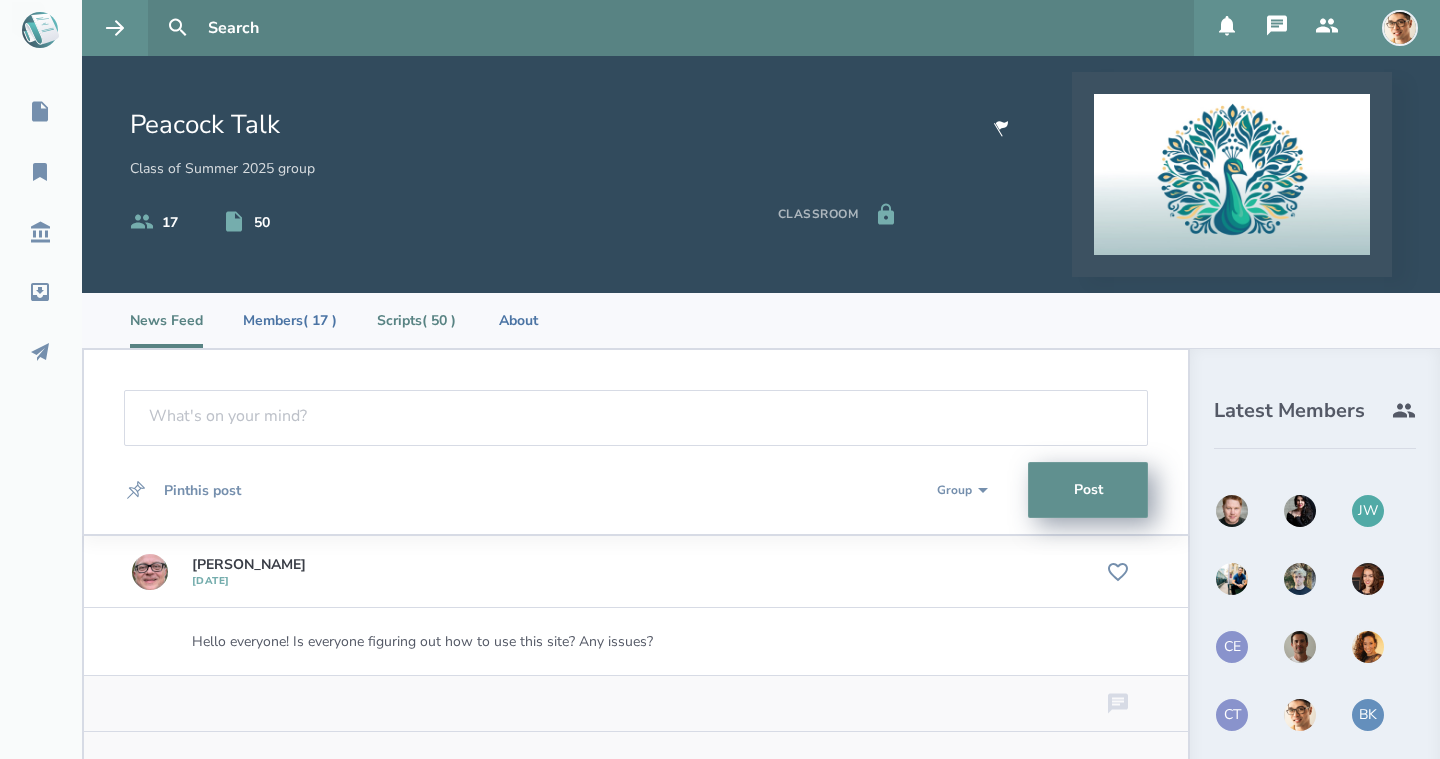 click on "Scripts  ( 50 )" at bounding box center (416, 320) 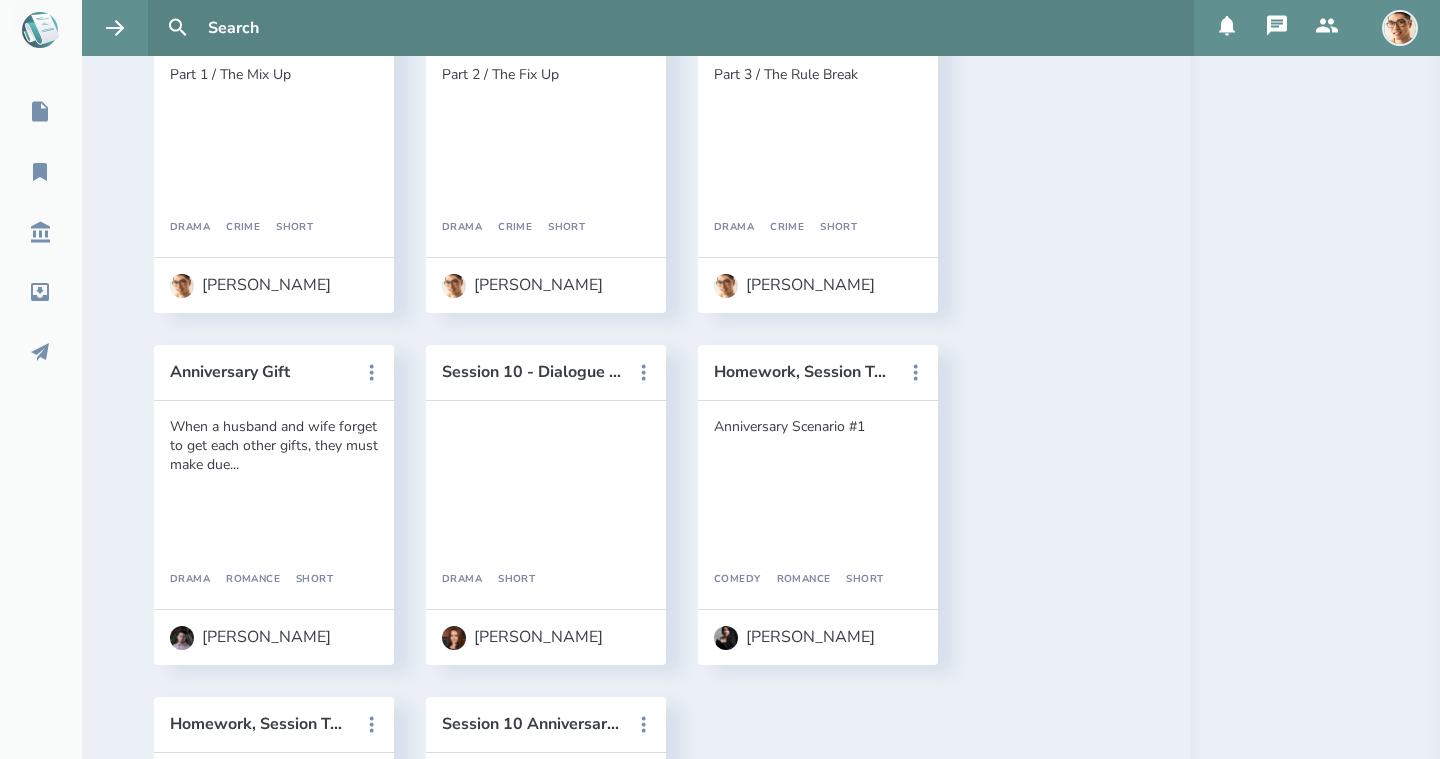 scroll, scrollTop: 5622, scrollLeft: 0, axis: vertical 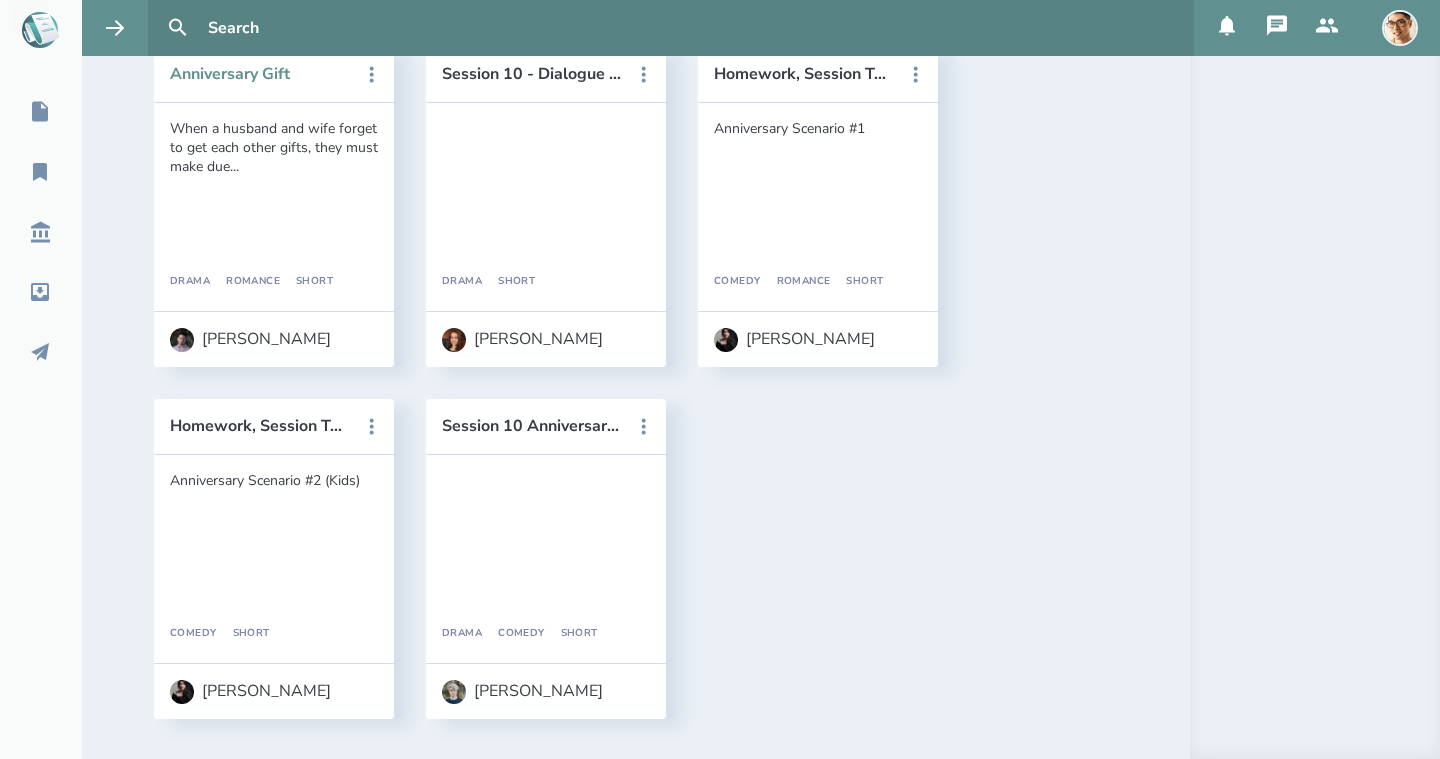 click on "Anniversary Gift" at bounding box center (260, 74) 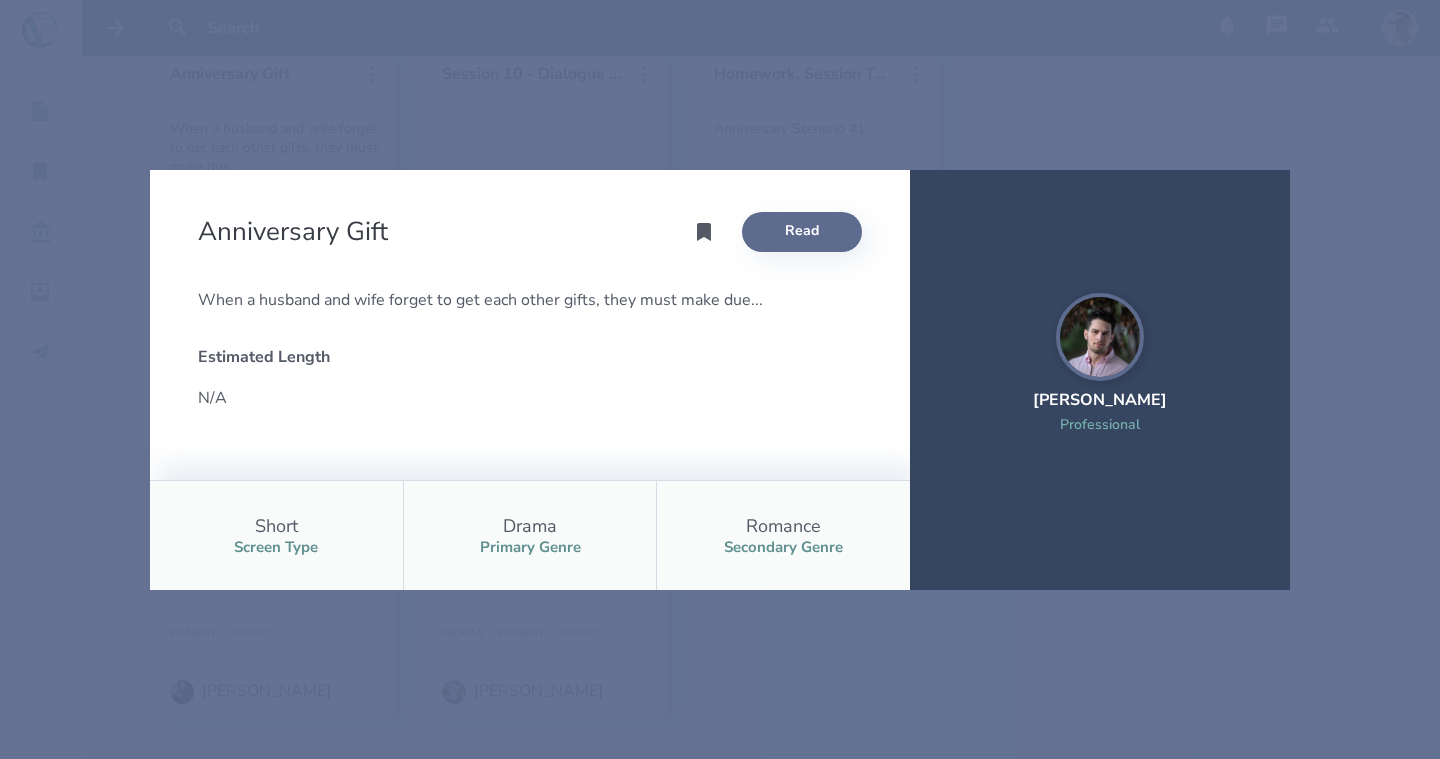 click on "Read" at bounding box center (802, 232) 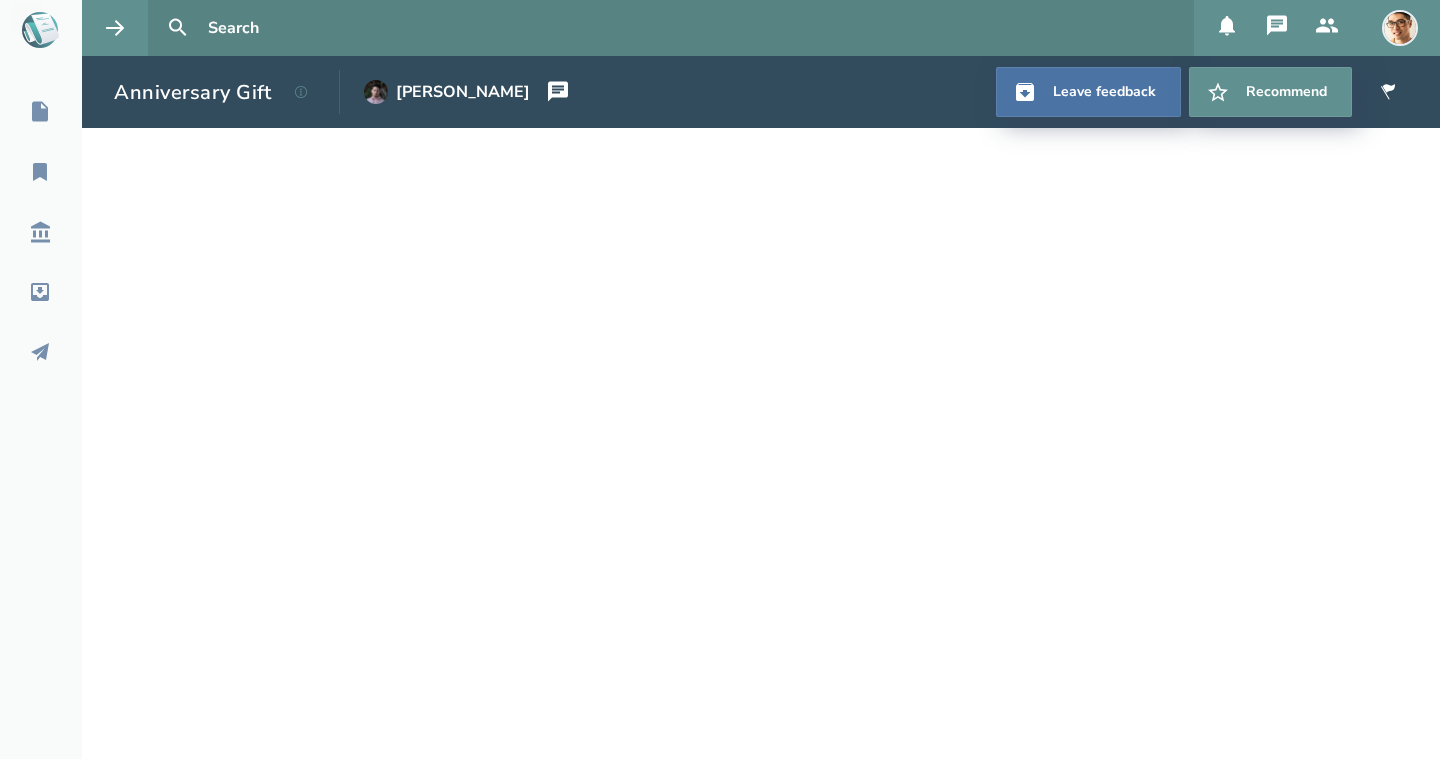 select on "1" 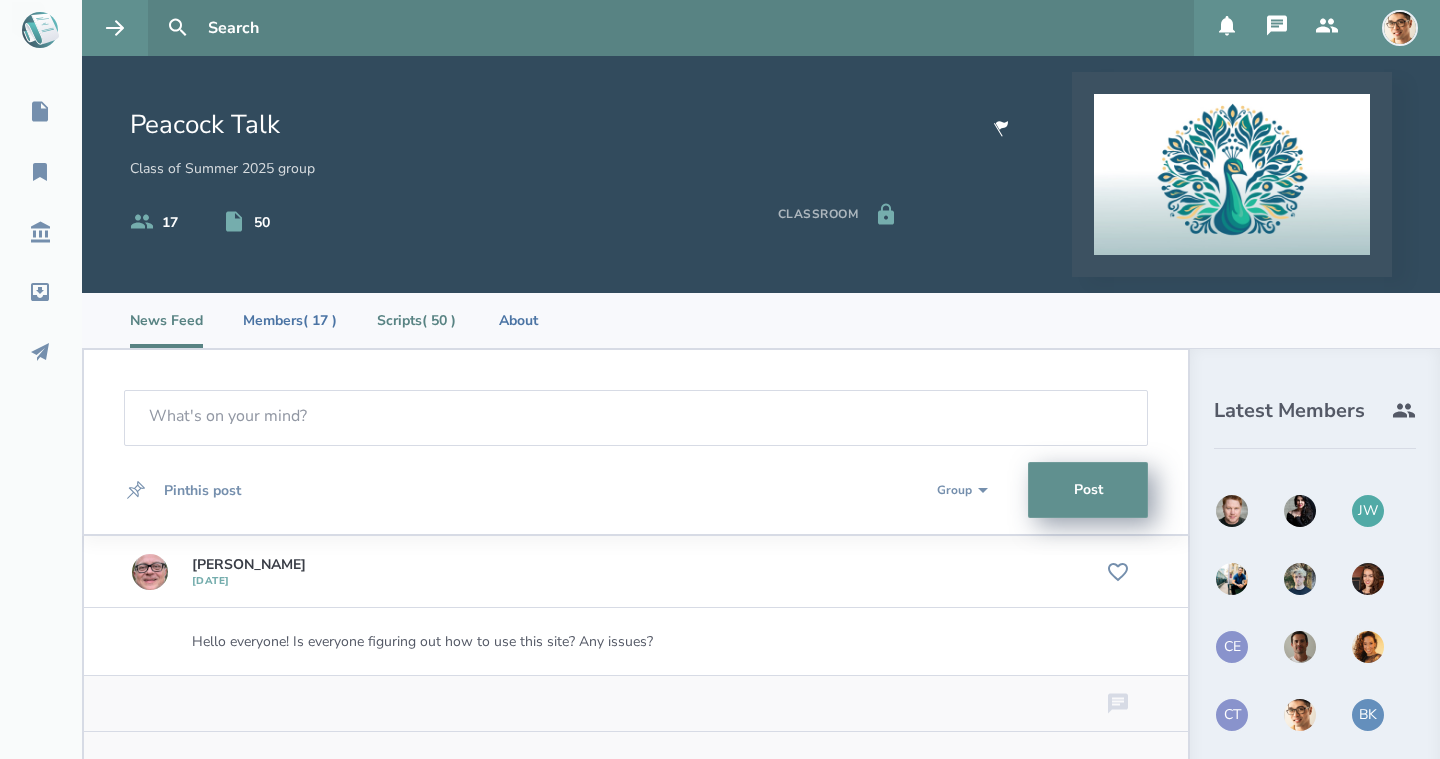 click on "Scripts  ( 50 )" at bounding box center [416, 320] 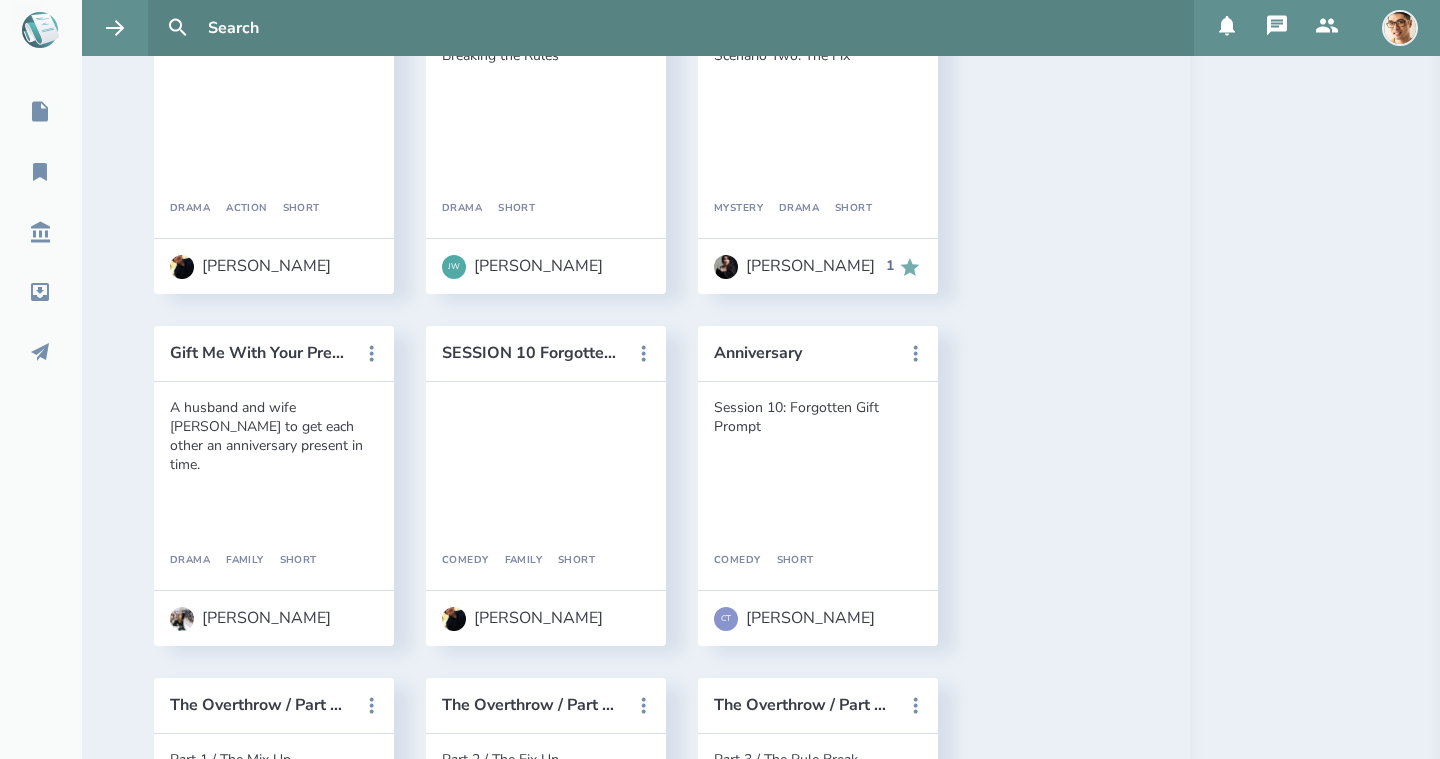 scroll, scrollTop: 4637, scrollLeft: 0, axis: vertical 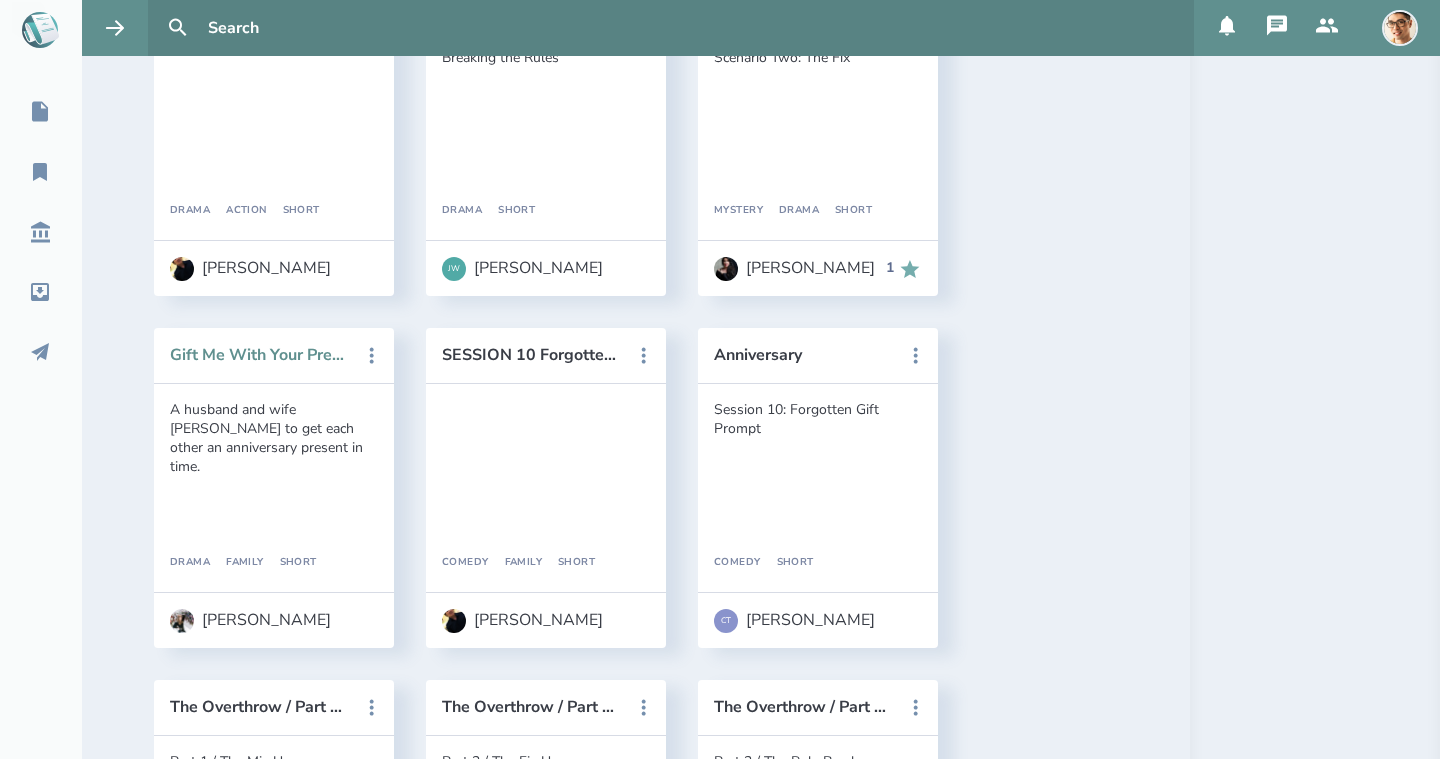 click on "Gift Me With Your Presence" at bounding box center (260, 355) 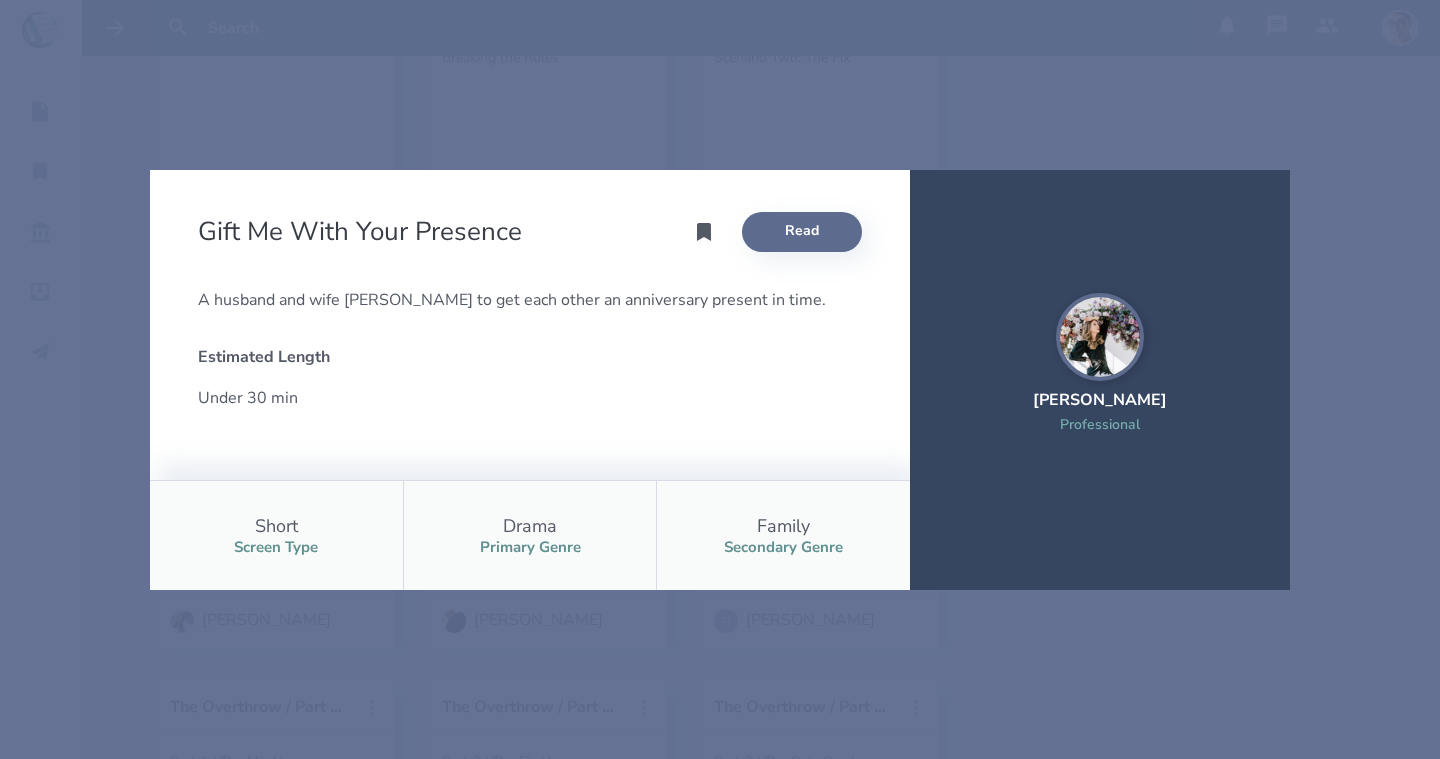 click on "Read" at bounding box center (802, 232) 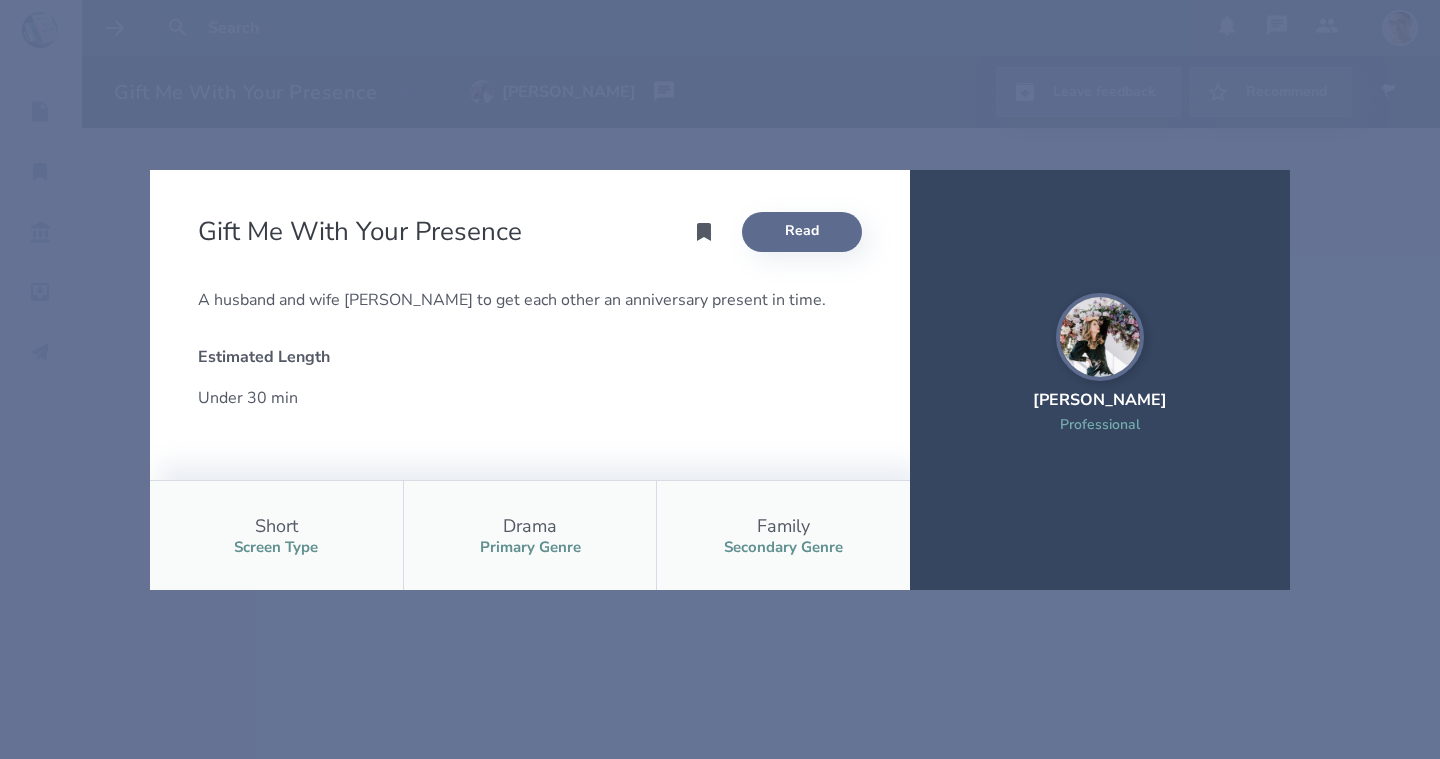 scroll, scrollTop: 0, scrollLeft: 0, axis: both 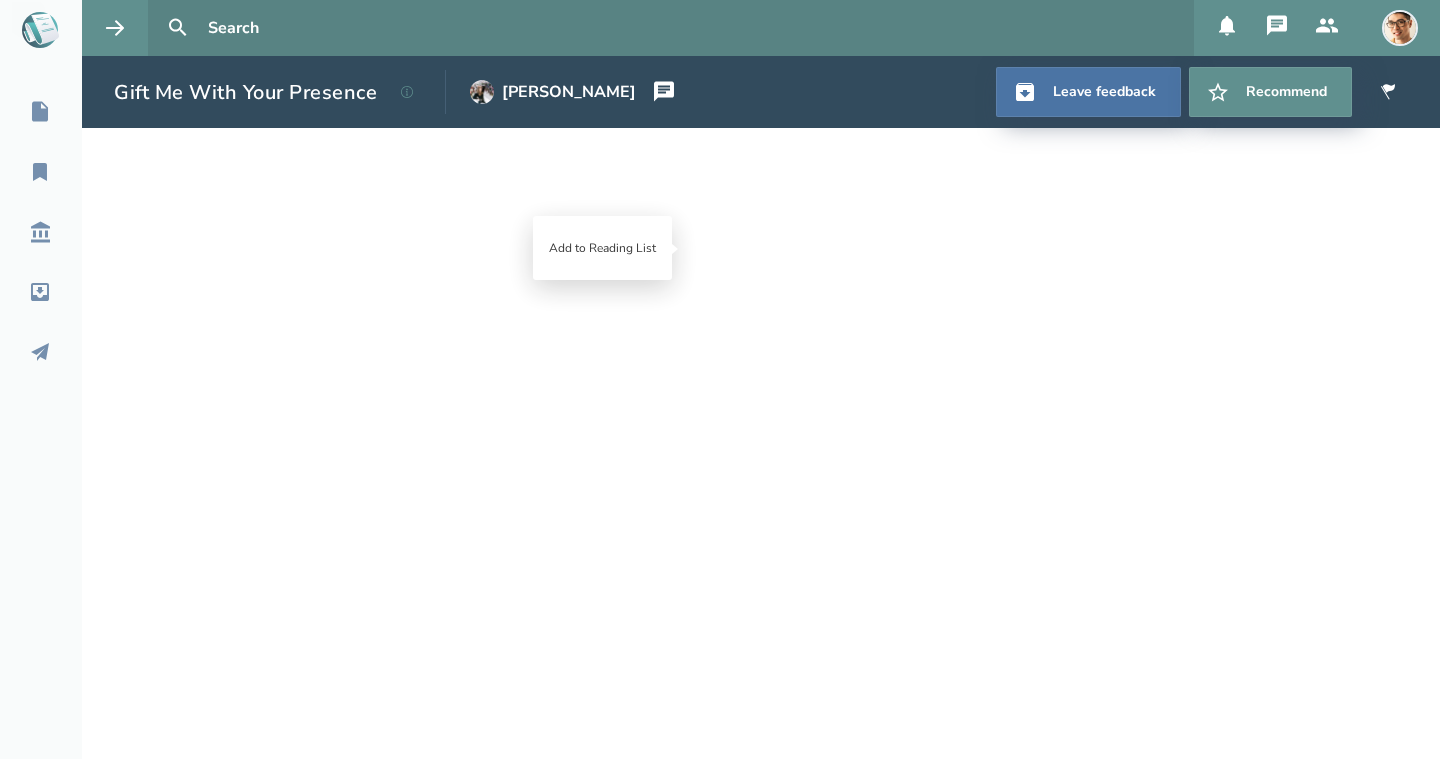 select on "1" 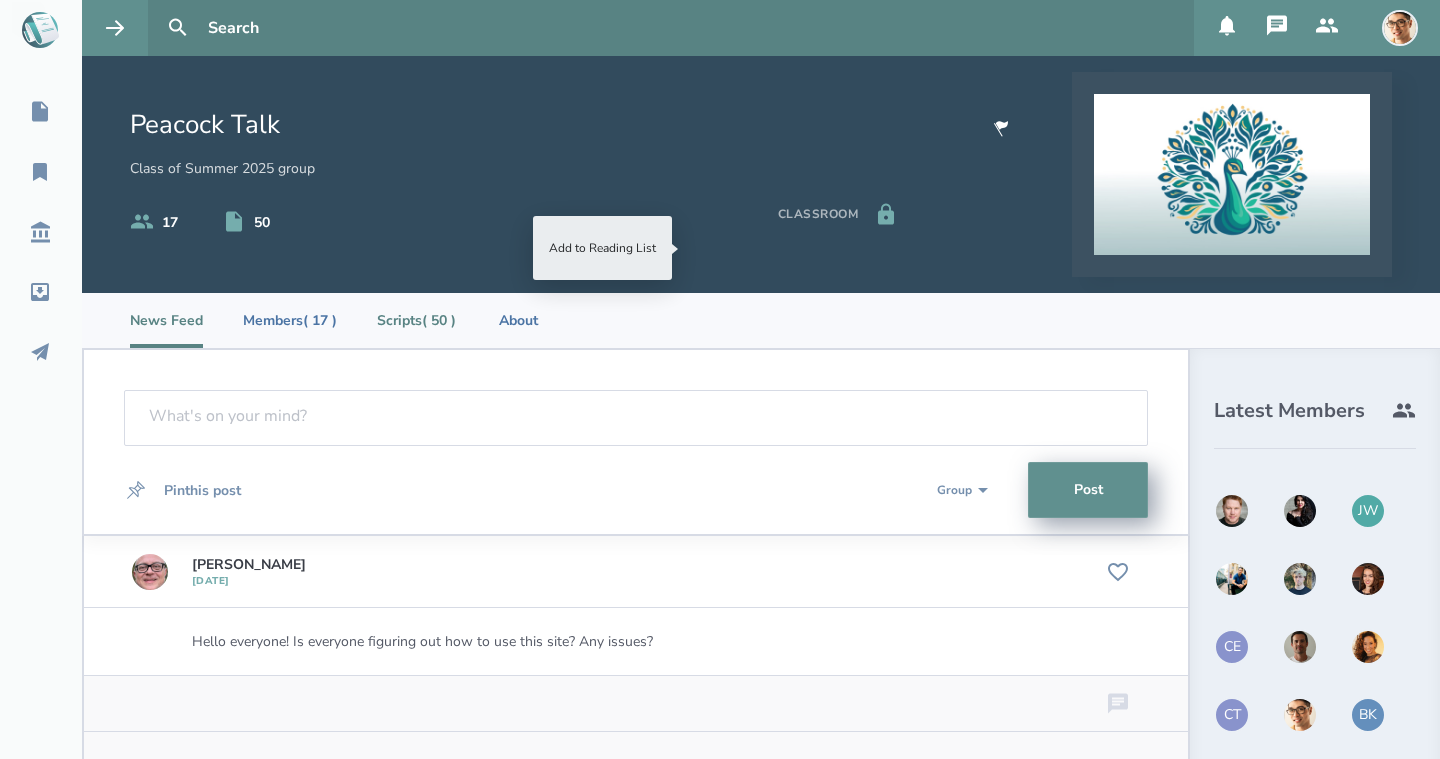 click on "Scripts  ( 50 )" at bounding box center [416, 320] 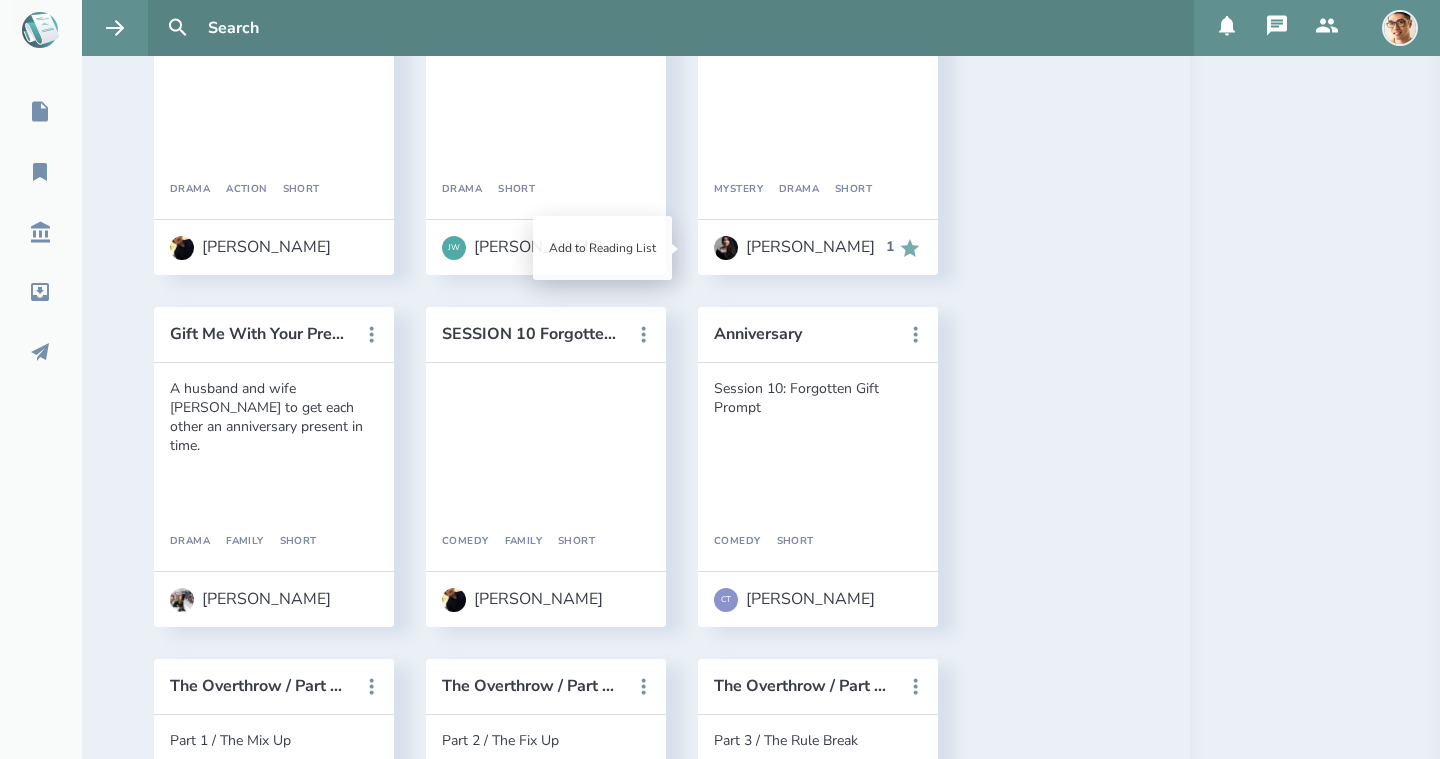 scroll, scrollTop: 4653, scrollLeft: 0, axis: vertical 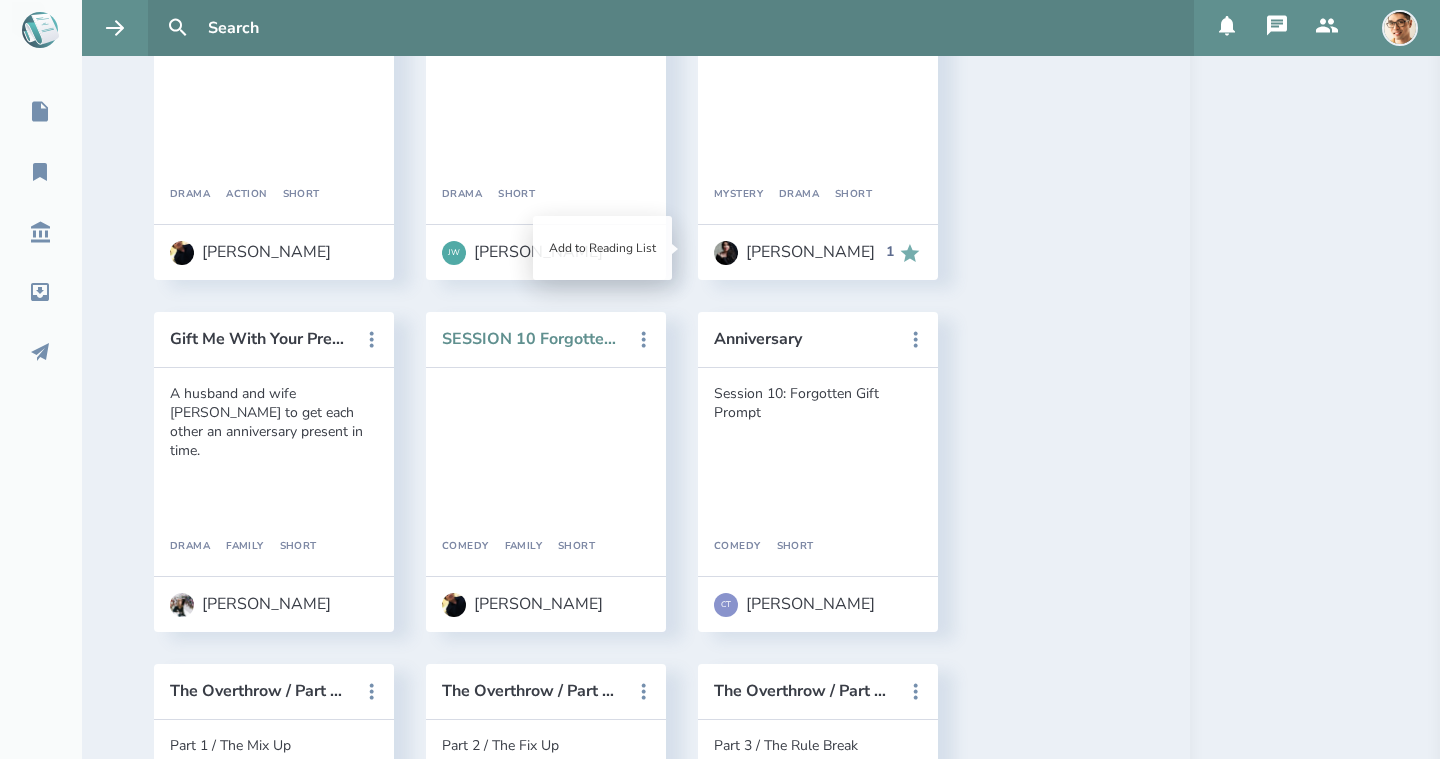 click on "SESSION 10 Forgotten Gift" at bounding box center (532, 339) 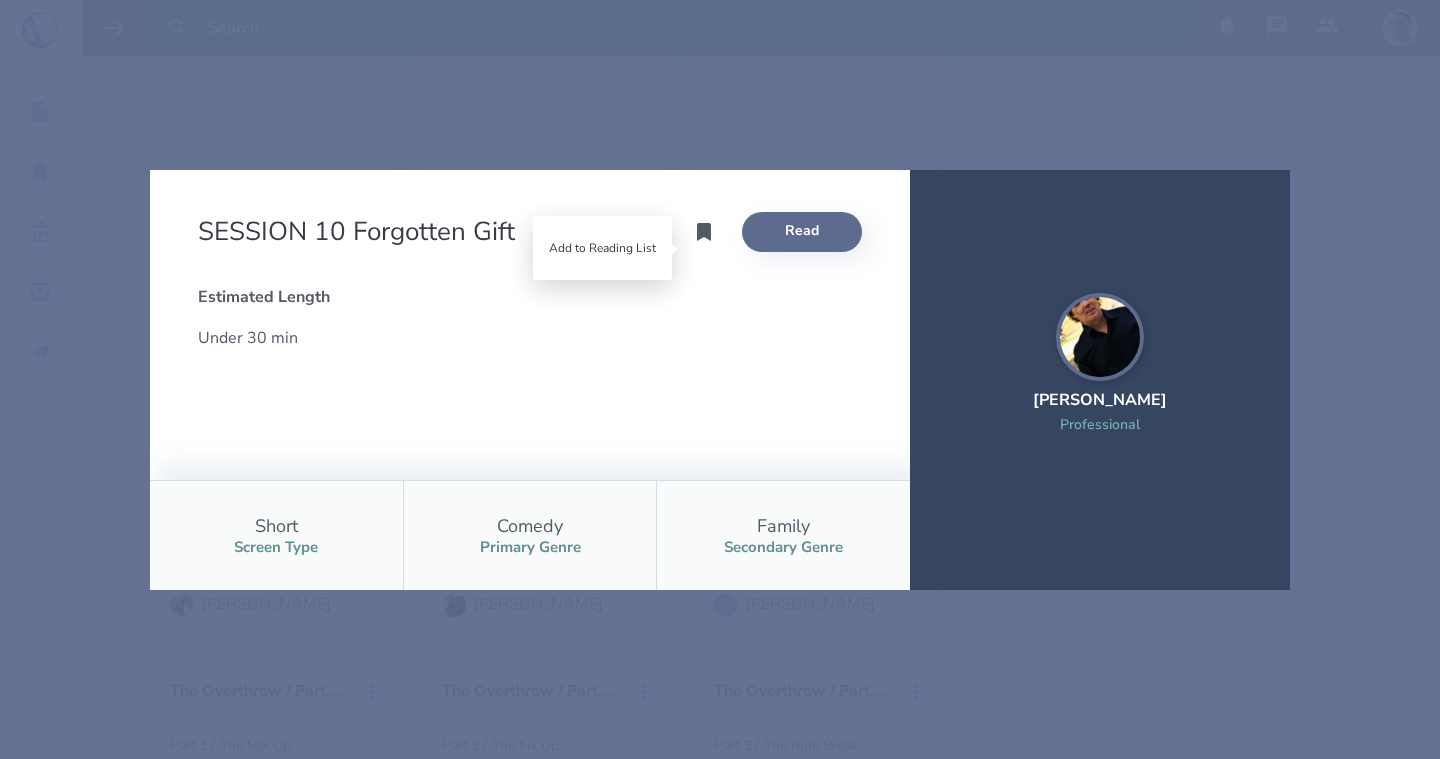 click on "Read" at bounding box center (802, 232) 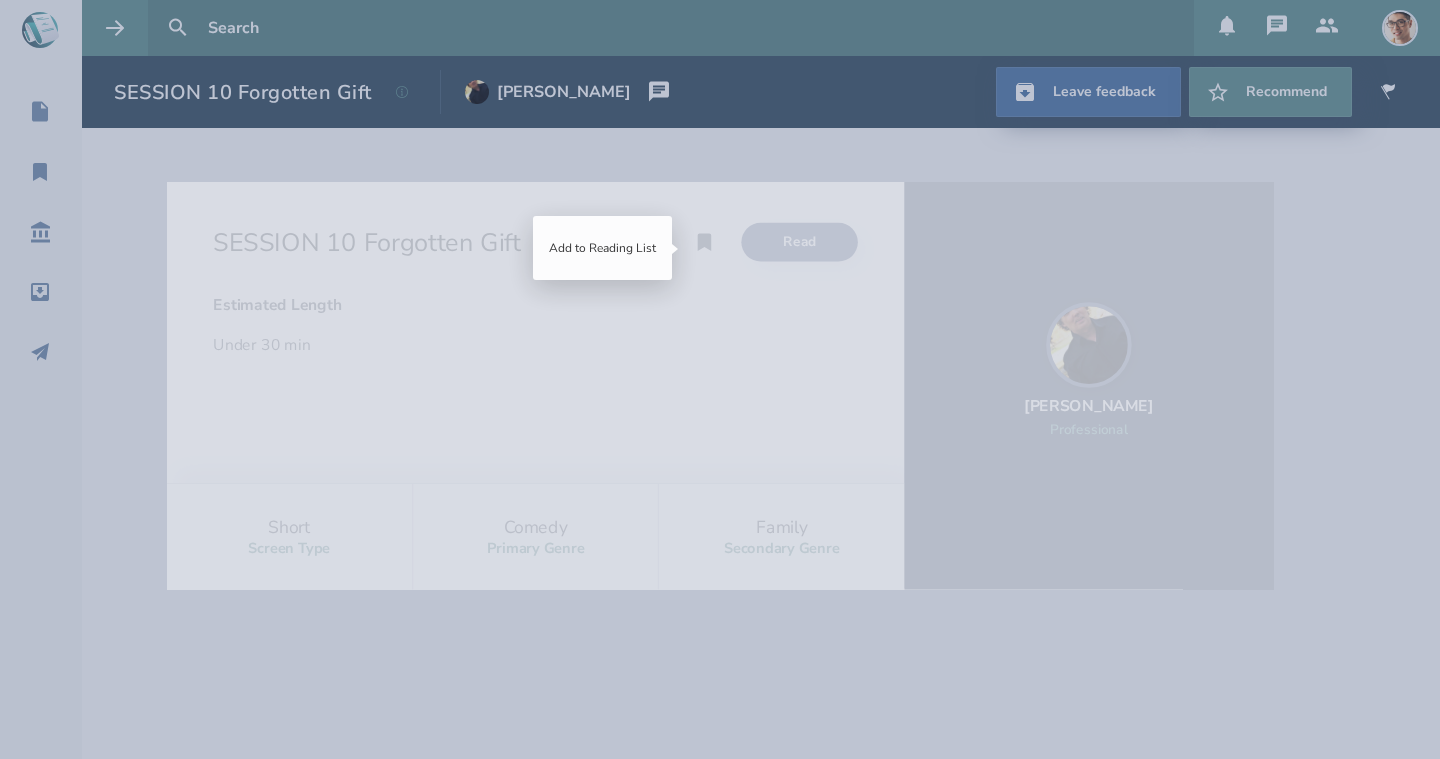 scroll, scrollTop: 0, scrollLeft: 0, axis: both 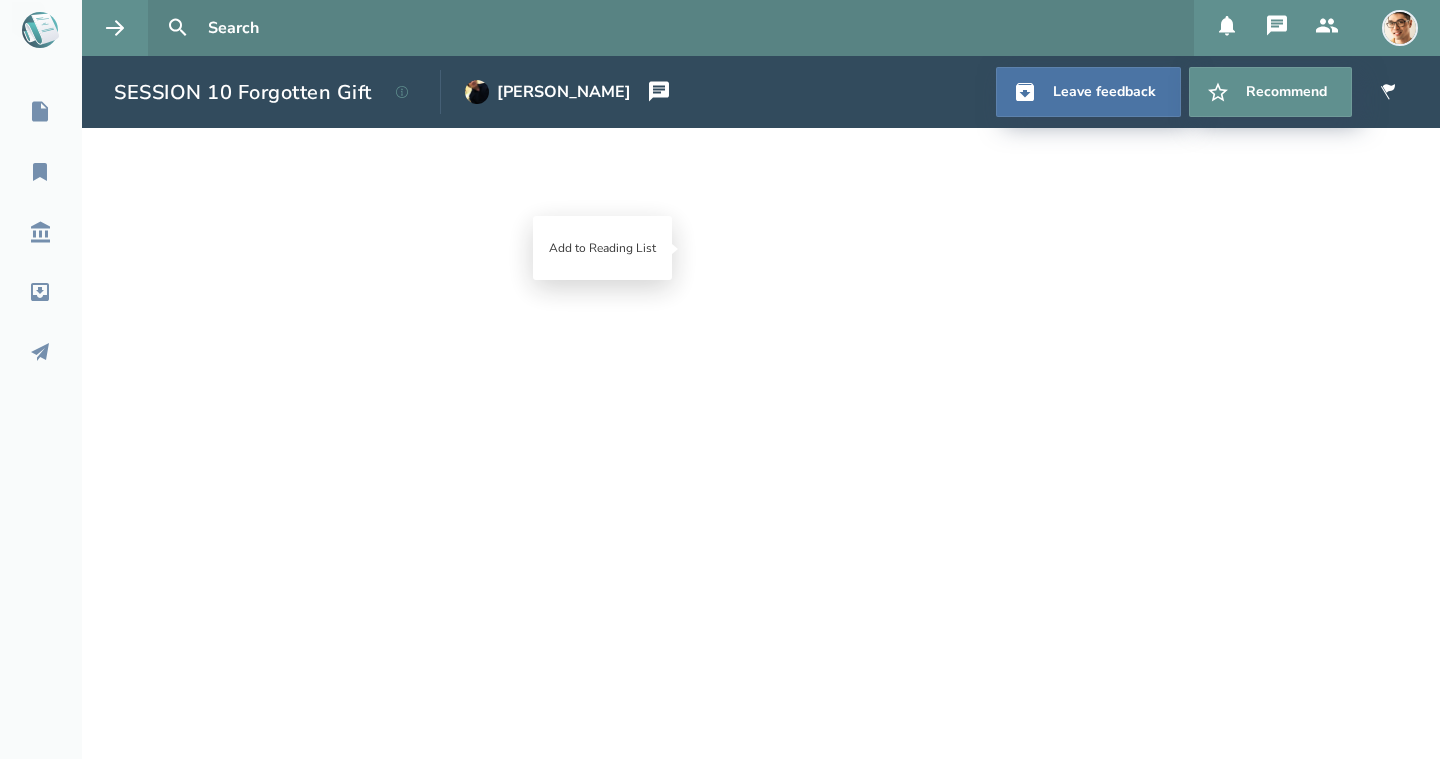 select on "1" 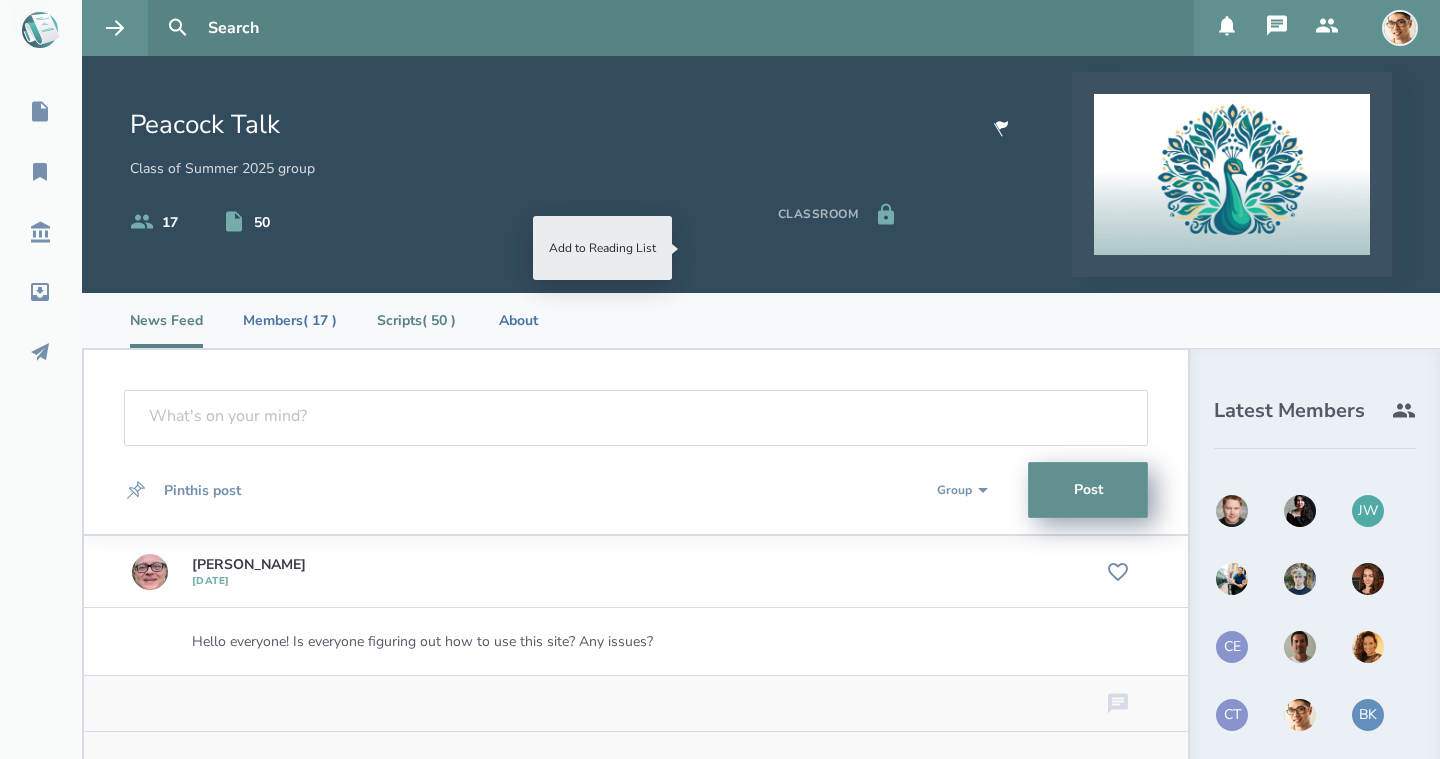 click on "Scripts  ( 50 )" at bounding box center (416, 320) 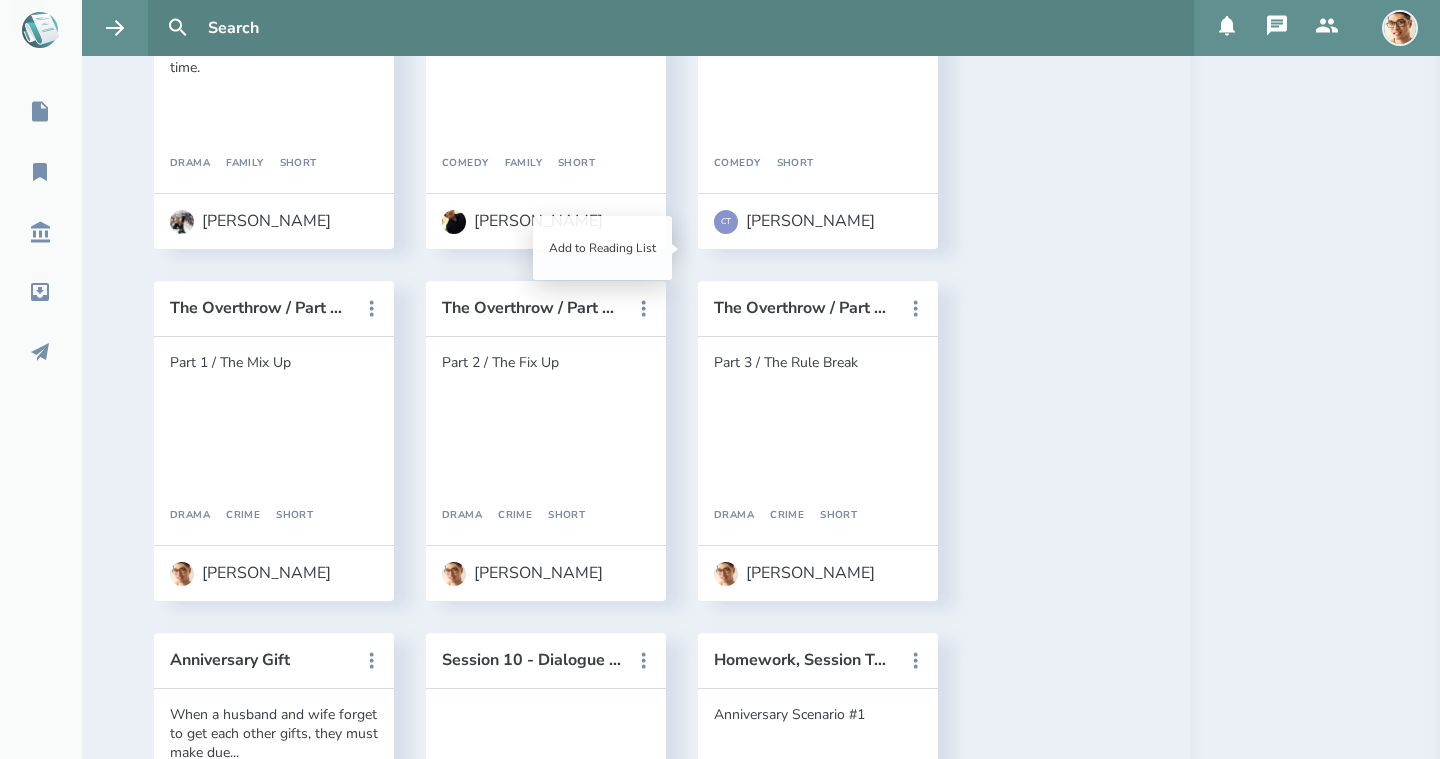 scroll, scrollTop: 5622, scrollLeft: 0, axis: vertical 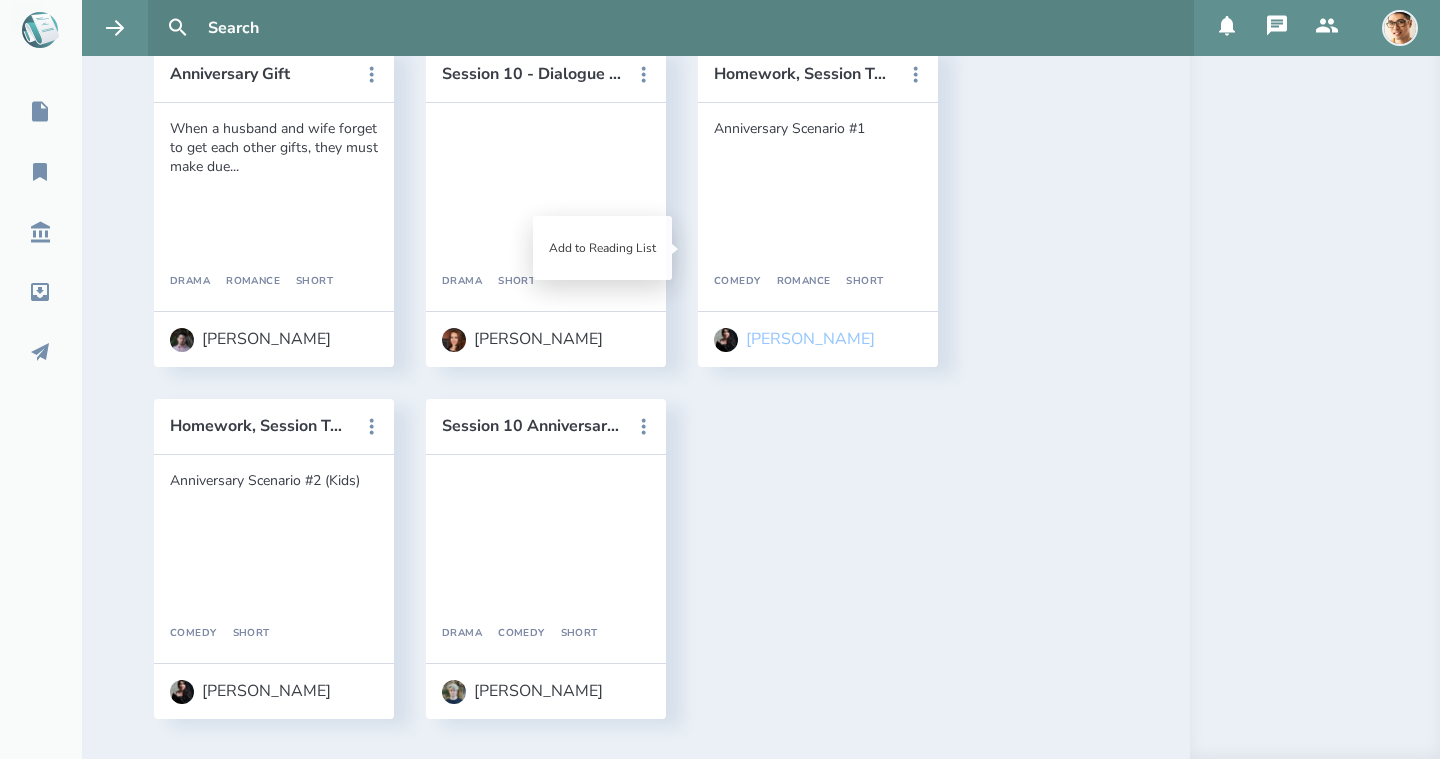 click on "[PERSON_NAME]" at bounding box center [794, 340] 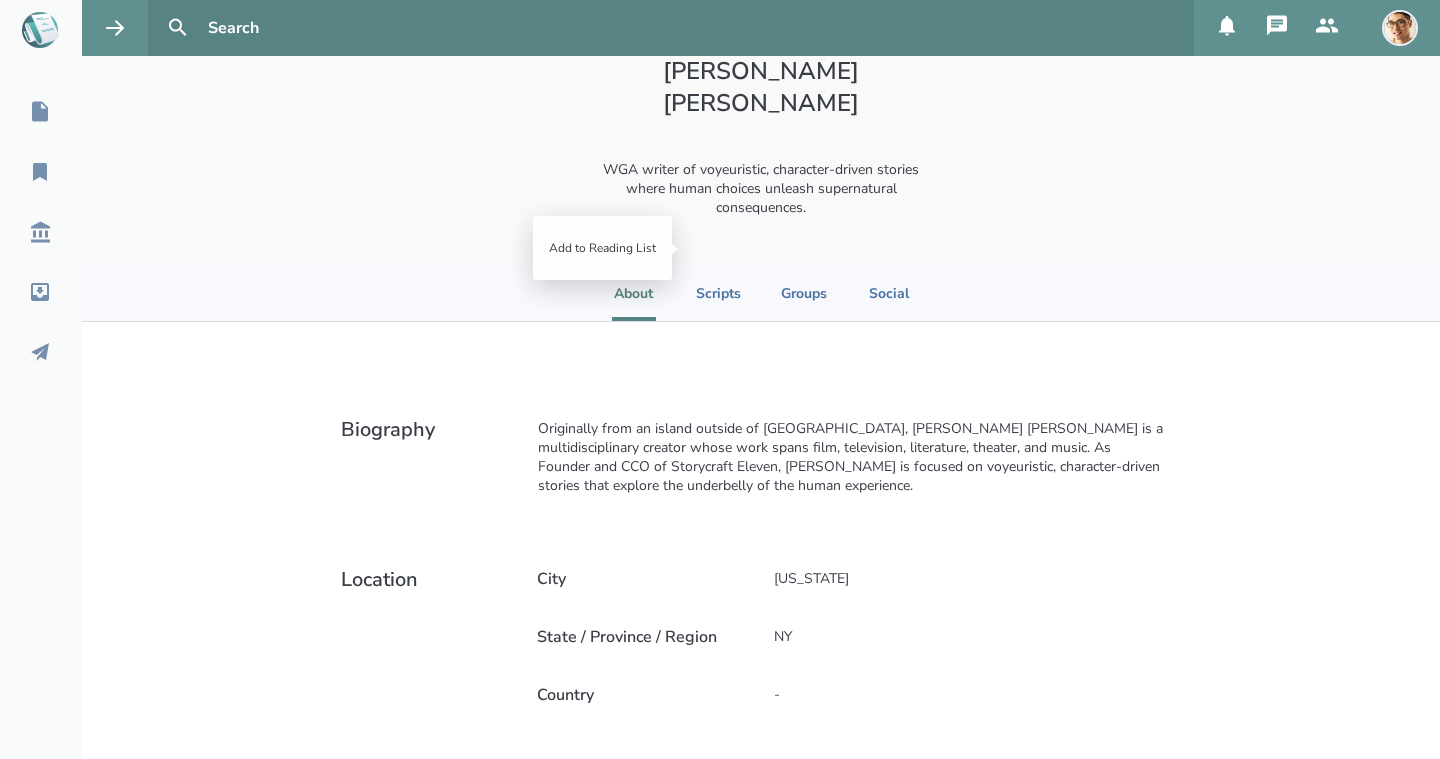 scroll, scrollTop: 183, scrollLeft: 0, axis: vertical 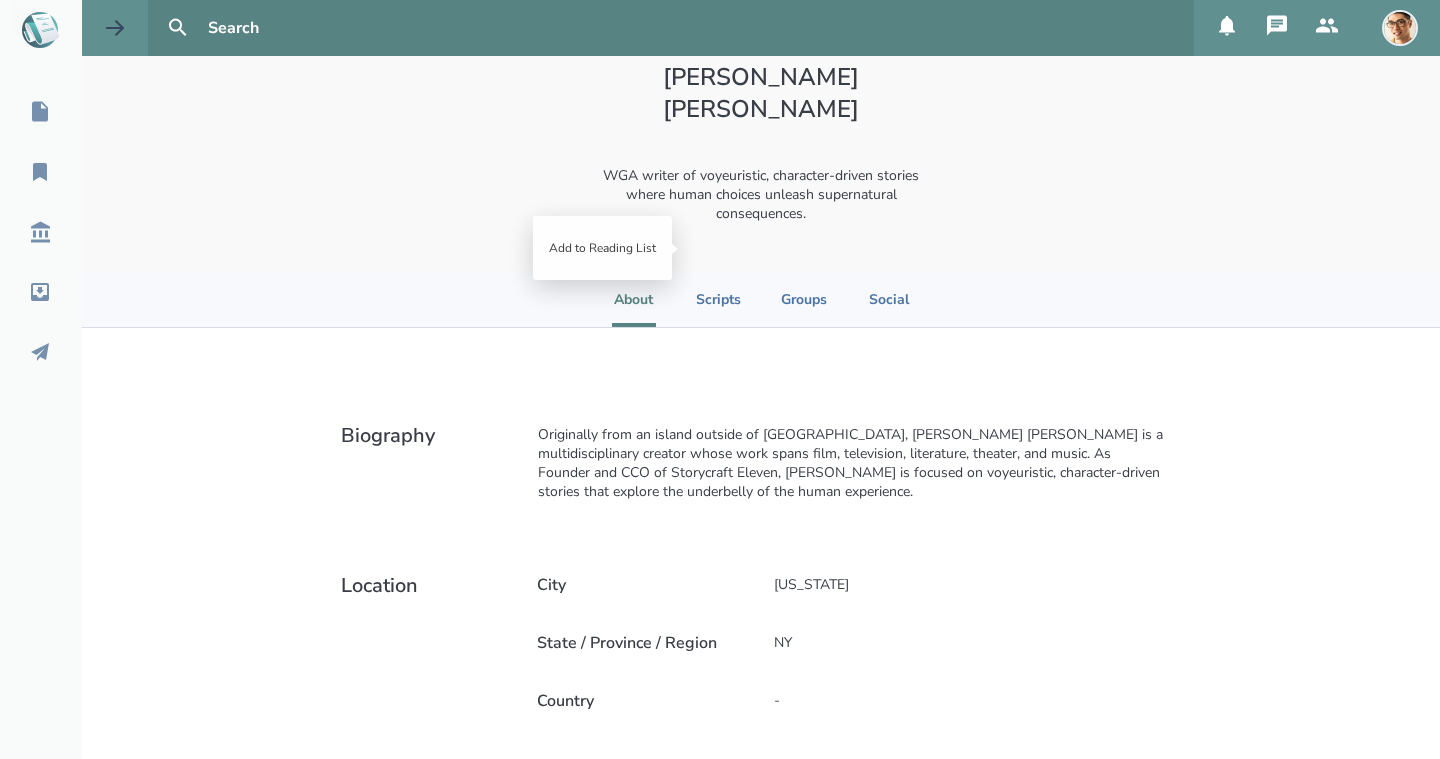 select on "1" 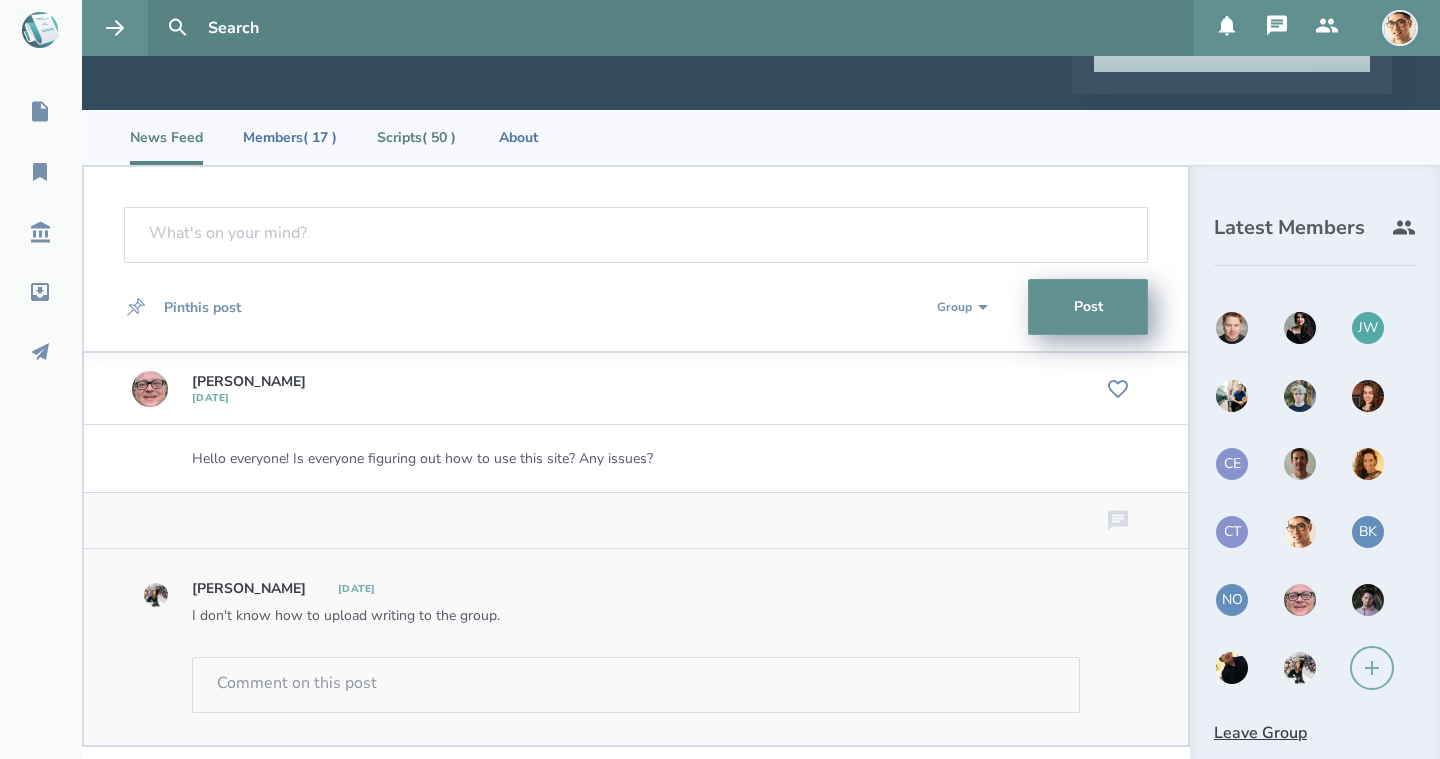 click on "Scripts  ( 50 )" at bounding box center [416, 137] 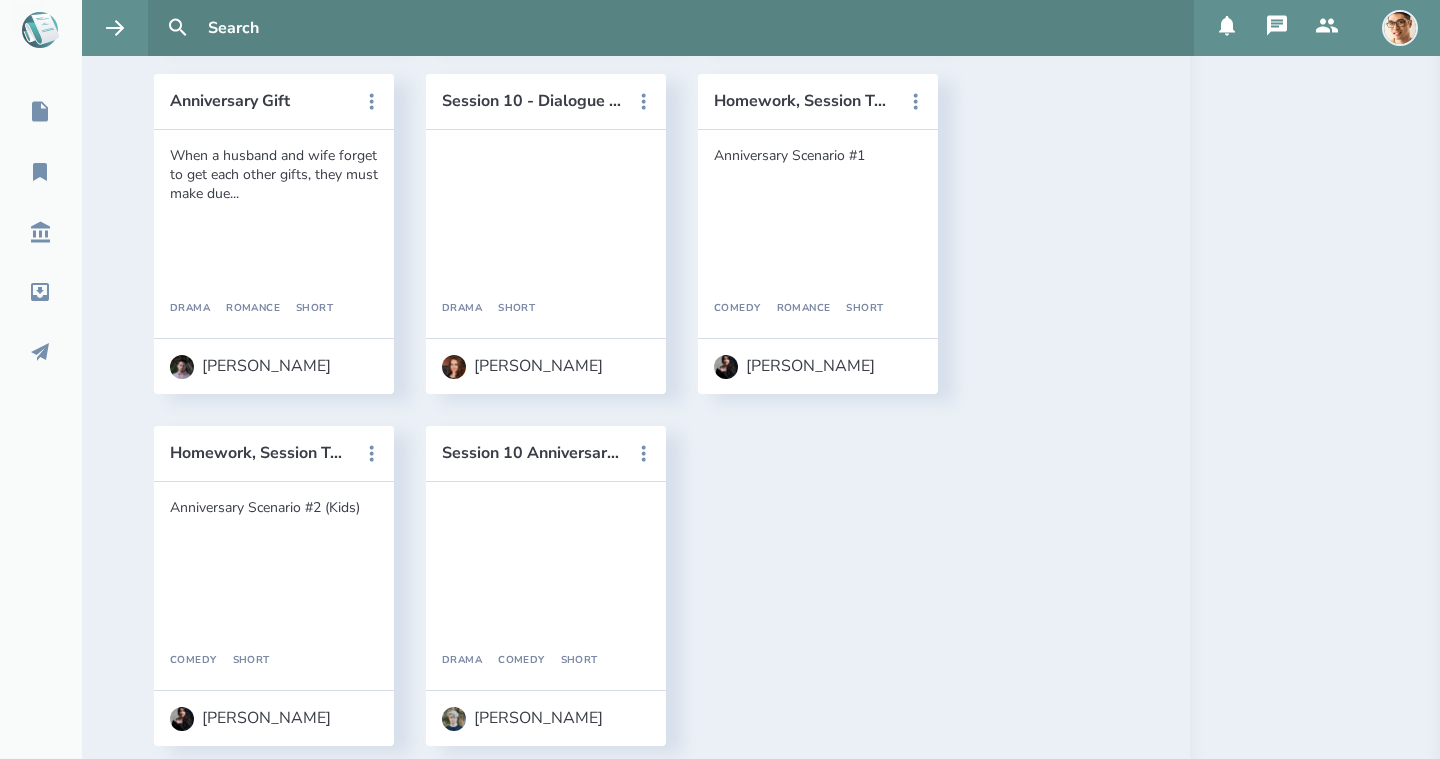 scroll, scrollTop: 5622, scrollLeft: 0, axis: vertical 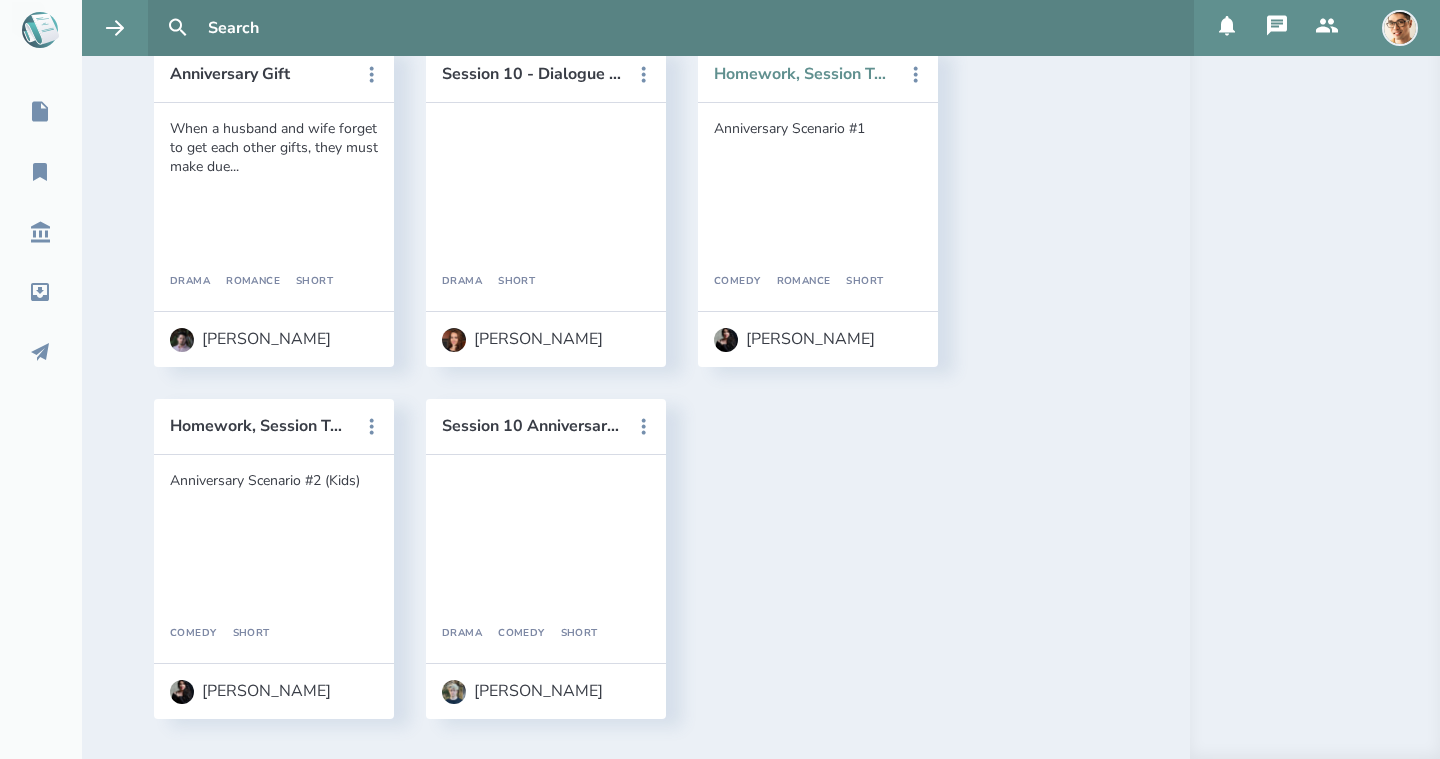 click on "Homework, Session Ten: "Turning Tables"" at bounding box center [804, 74] 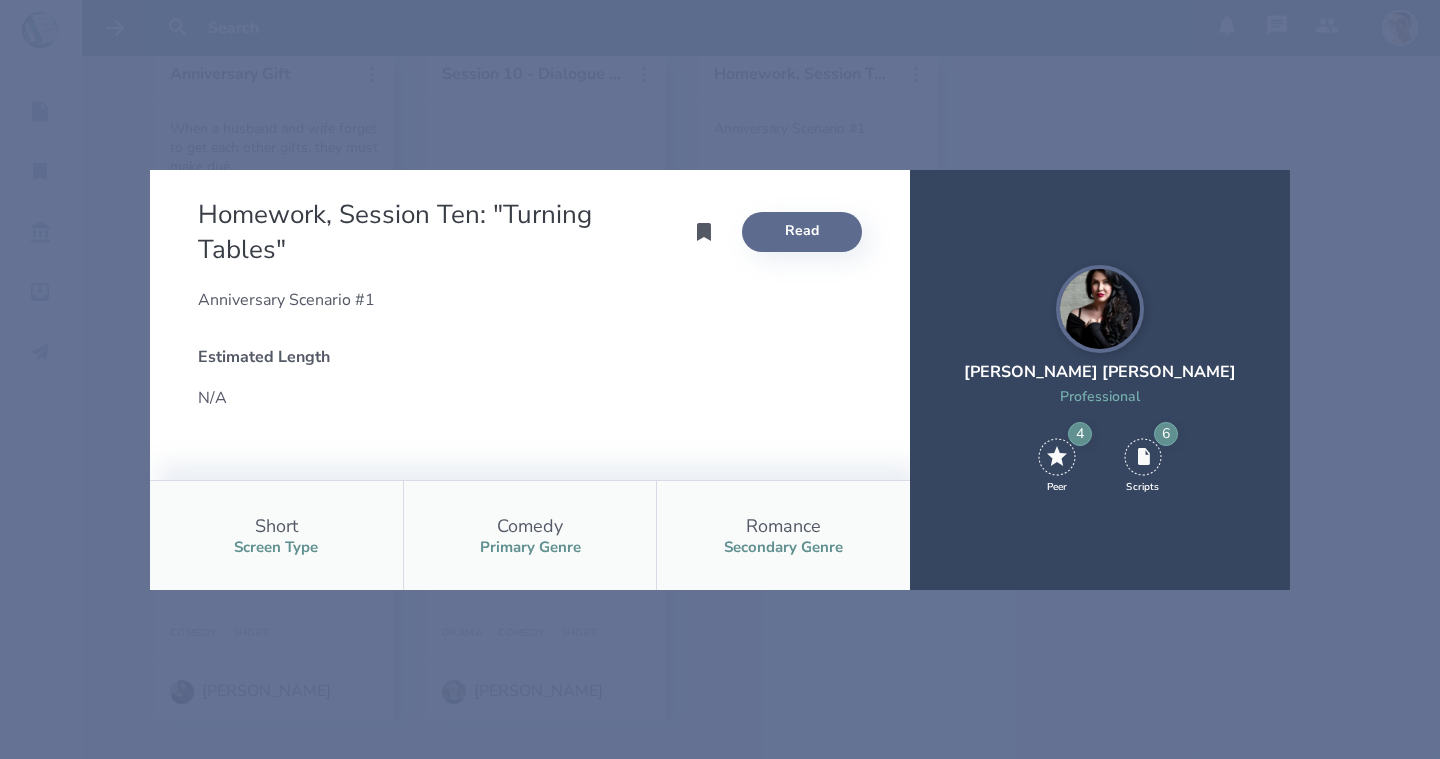 click on "Read" at bounding box center [802, 232] 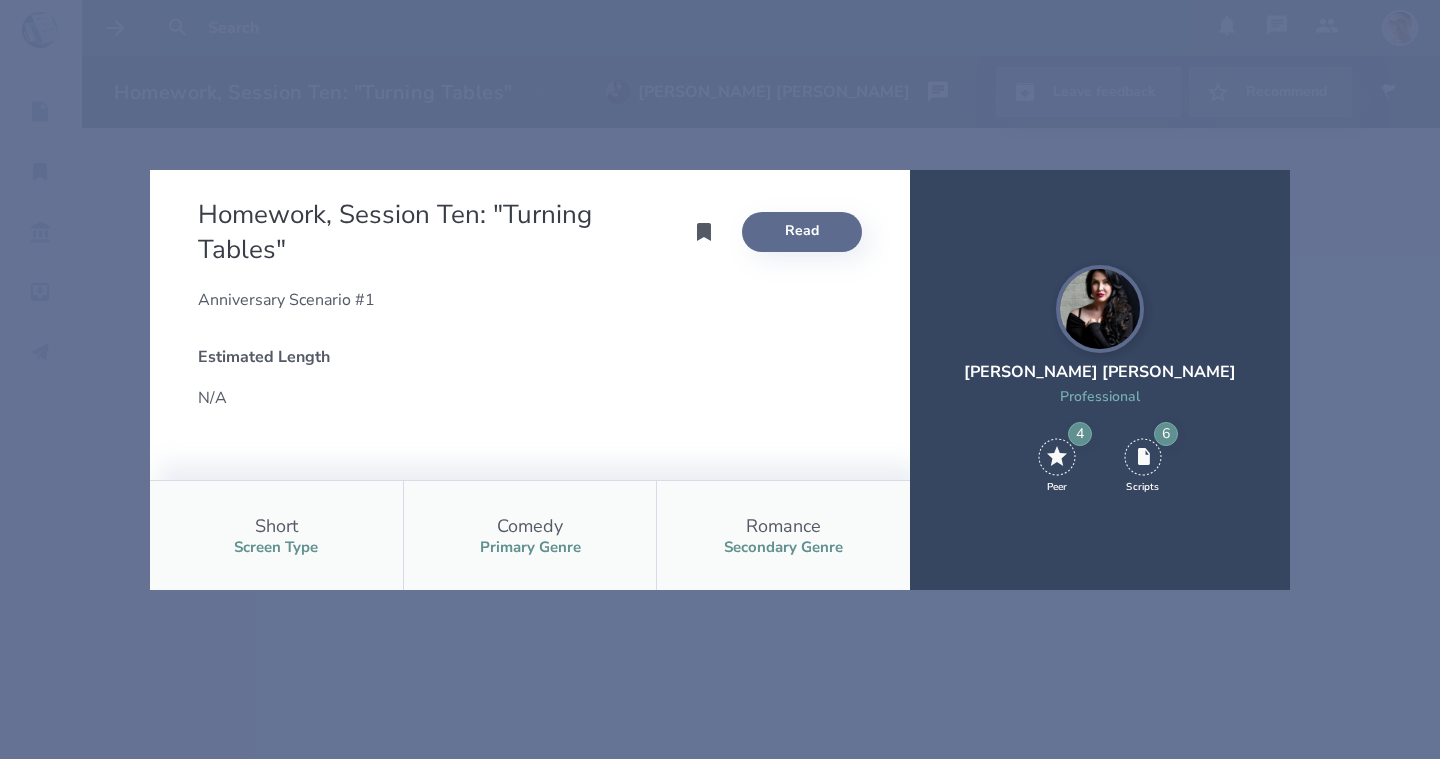 scroll, scrollTop: 0, scrollLeft: 0, axis: both 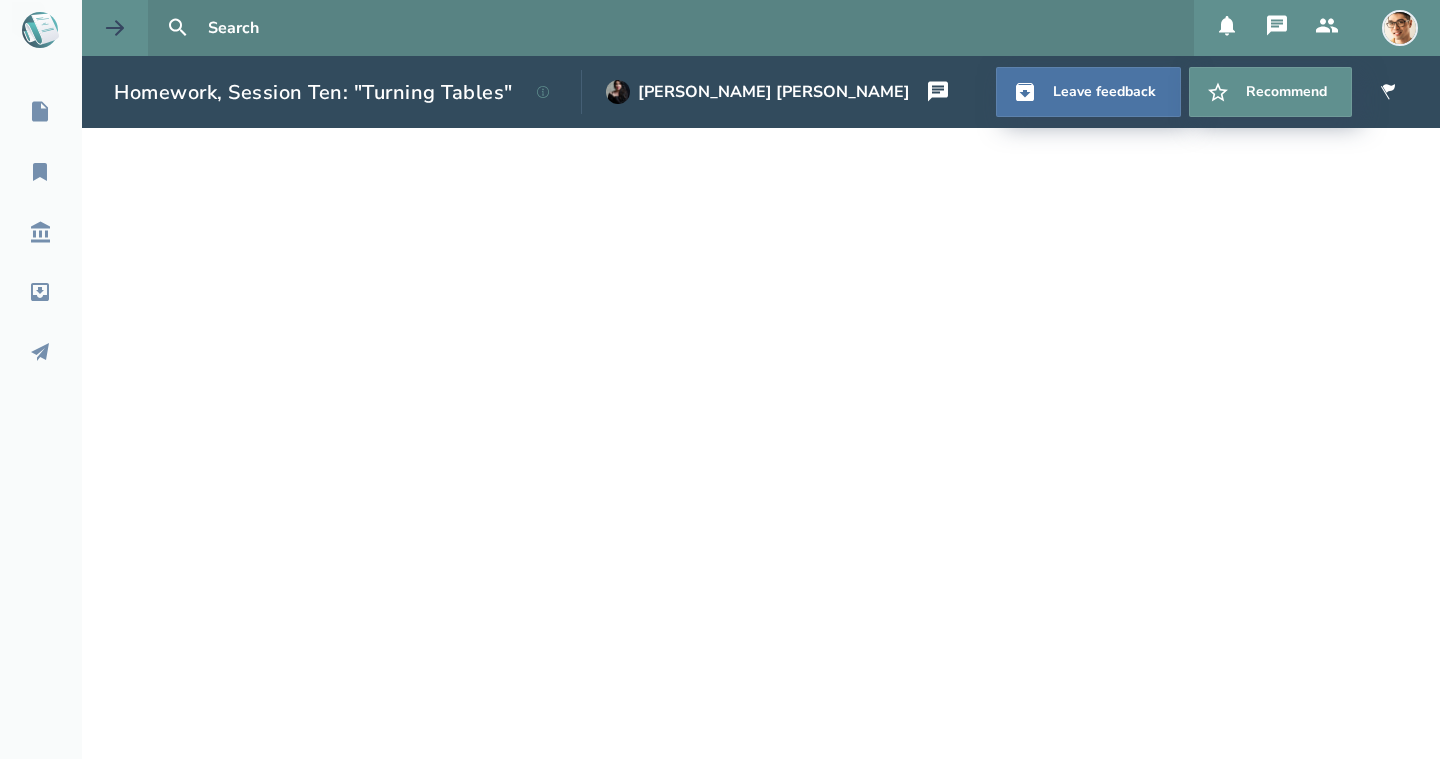 select on "1" 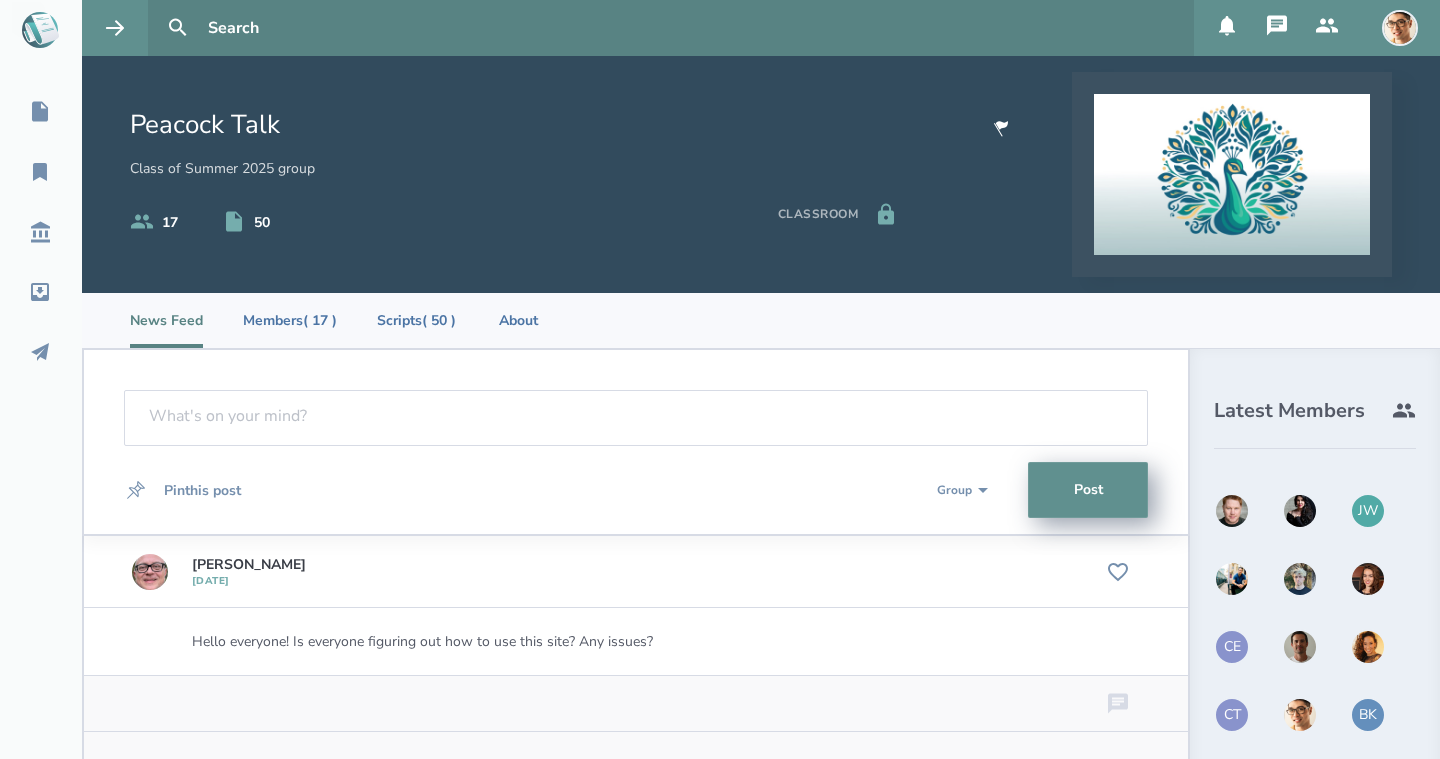 click on "Peacock Talk Class of Summer 2025 group 17 50 Classroom" at bounding box center [761, 174] 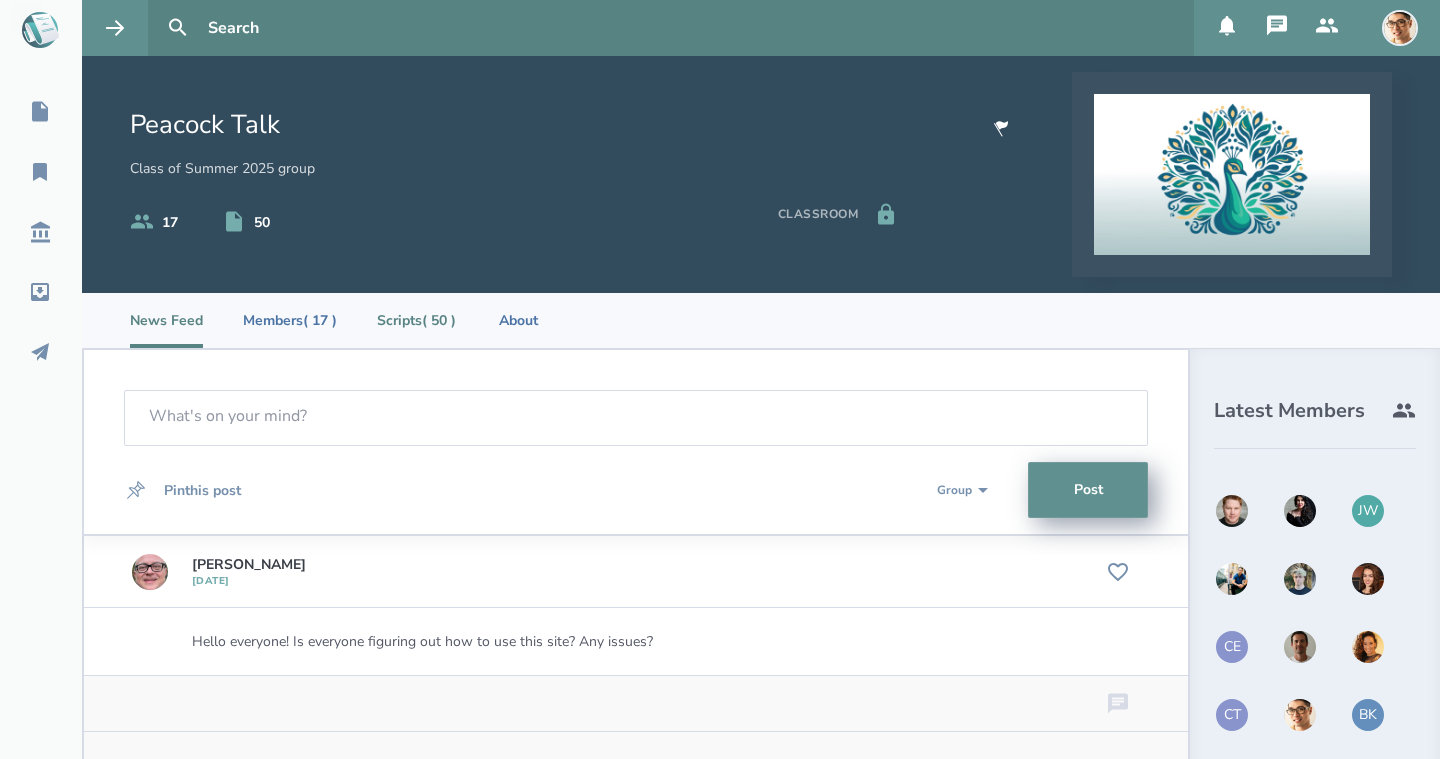 click on "Scripts  ( 50 )" at bounding box center (416, 320) 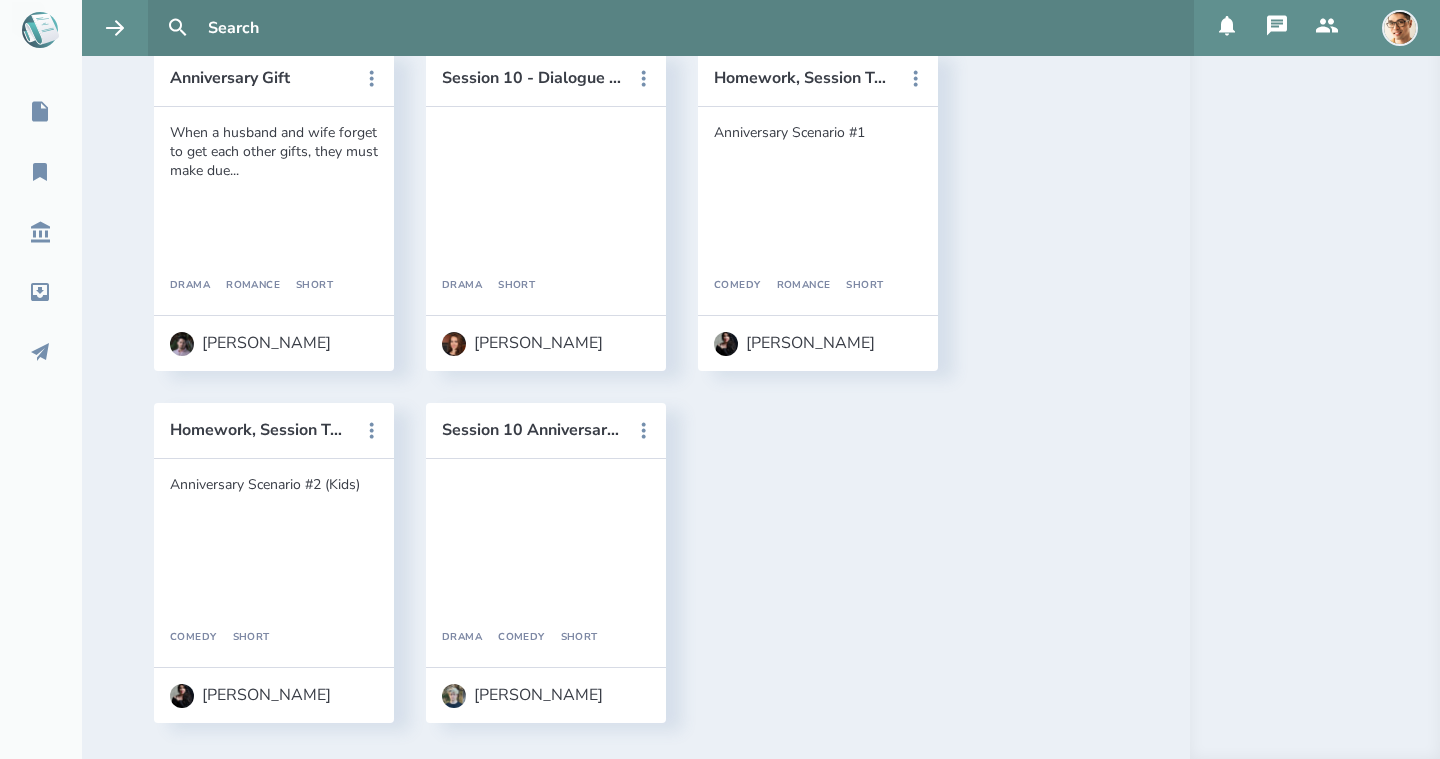 scroll, scrollTop: 5622, scrollLeft: 0, axis: vertical 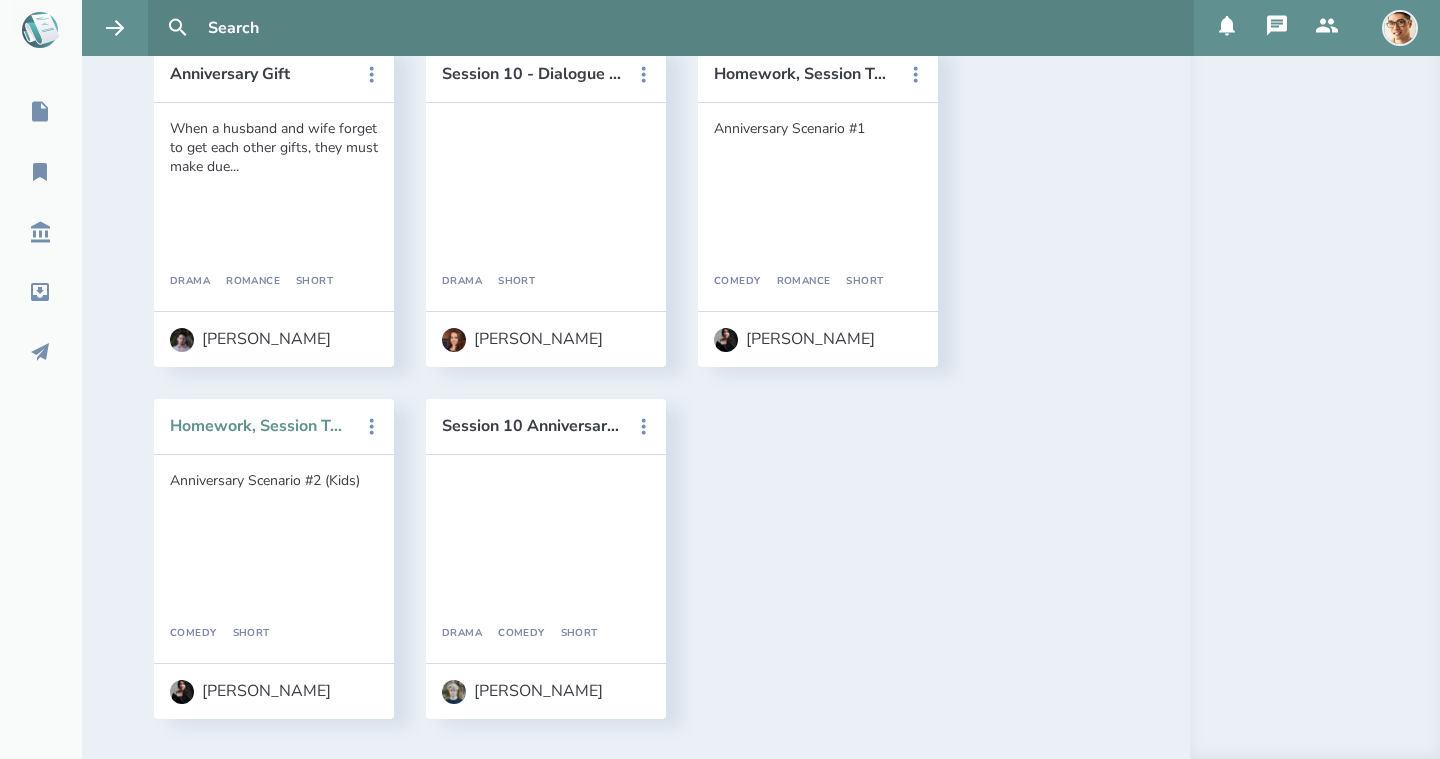 click on "Homework, Session Ten: "Turning Tables"" at bounding box center [260, 426] 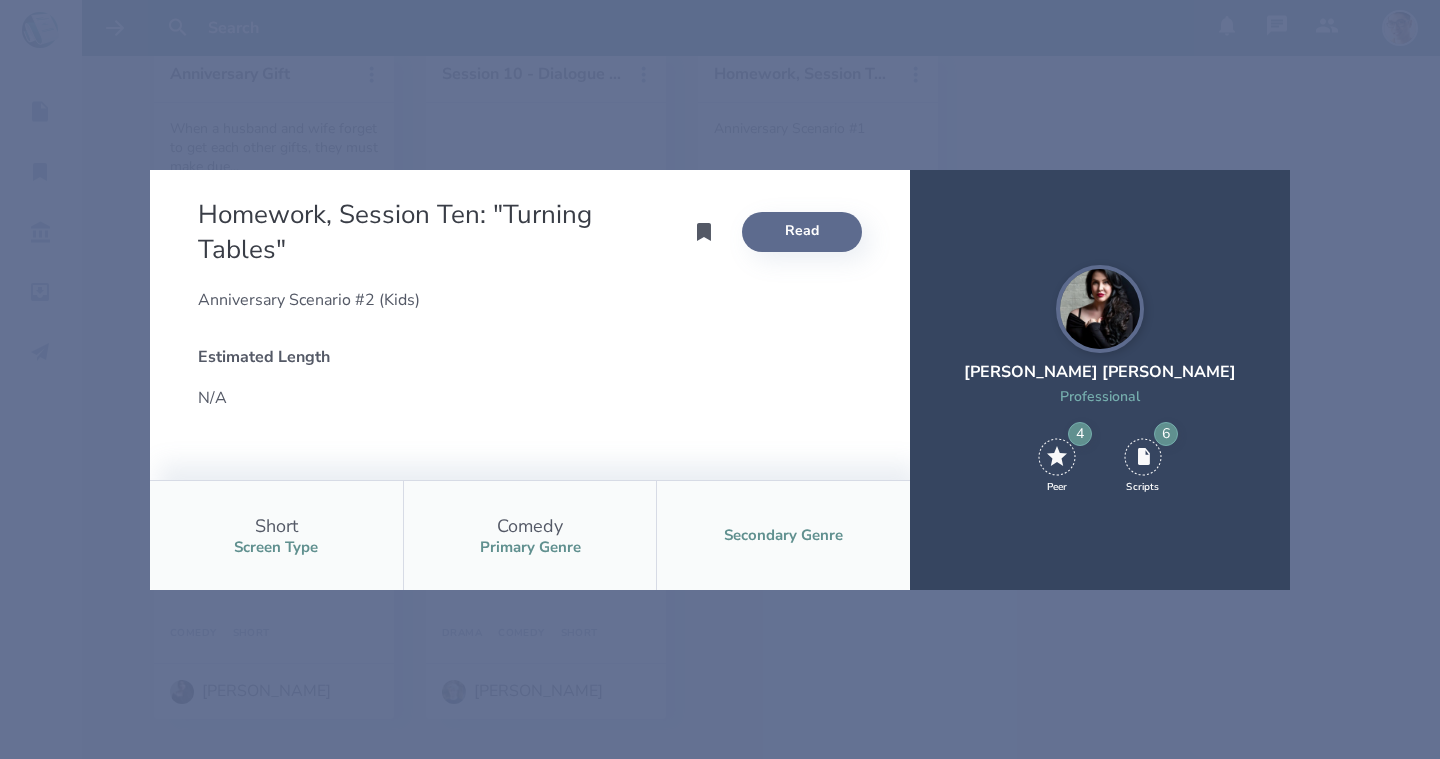 click on "Read" at bounding box center [802, 232] 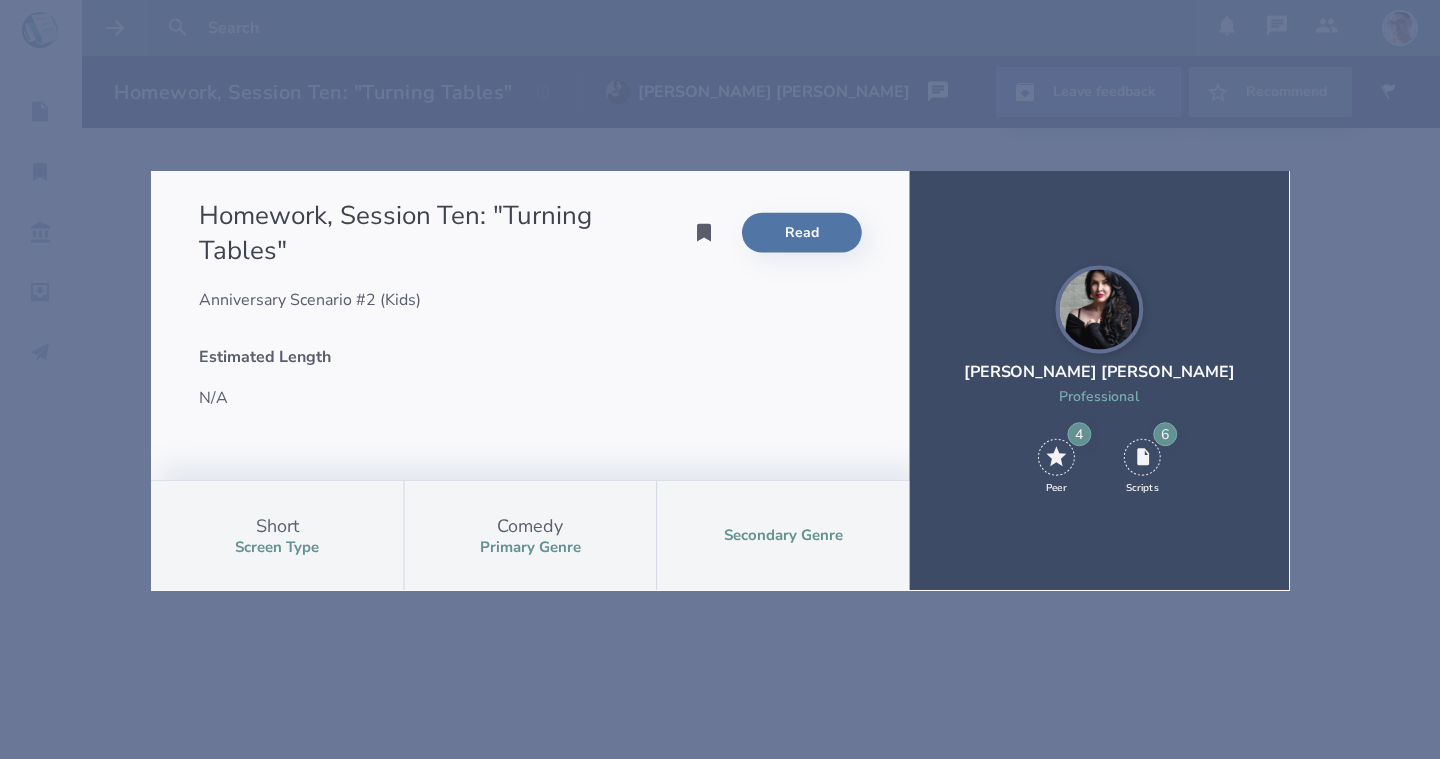 scroll, scrollTop: 0, scrollLeft: 0, axis: both 